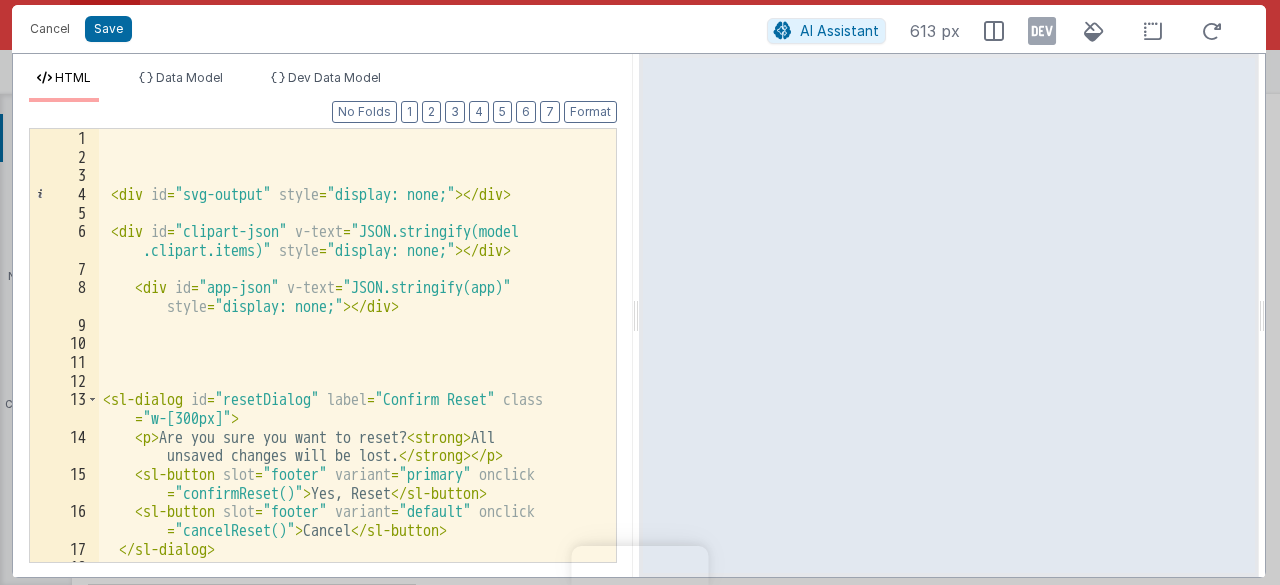 click on "< div   id = "svg-output"   style = "display: none;" > </ div >     < div   id = "clipart-json"   v-text = "JSON.stringify(model       .clipart.items)"   style = "display: none;" > </ div >           < div   id = "app-json"   v-text = "JSON.stringify(app)"            style = "display: none;" > </ div > < sl-dialog   id = "resetDialog"   label = "Confirm Reset"   class      = "w-[300px]" >      < p > Are you sure you want to reset?  < strong > All           unsaved changes will be lost. </ strong > </ p >      < sl-button   slot = "footer"   variant = "primary"   onclick          = "confirmReset()" > Yes, Reset </ sl-button >      < sl-button   slot = "footer"   variant = "default"   onclick          = "cancelReset()" > Cancel </ sl-button >    </ sl-dialog >         < sl-dialog   id = "mergeDialog"   label = "Adding Shape"            class = "w-[300px]" >" at bounding box center (350, 374) 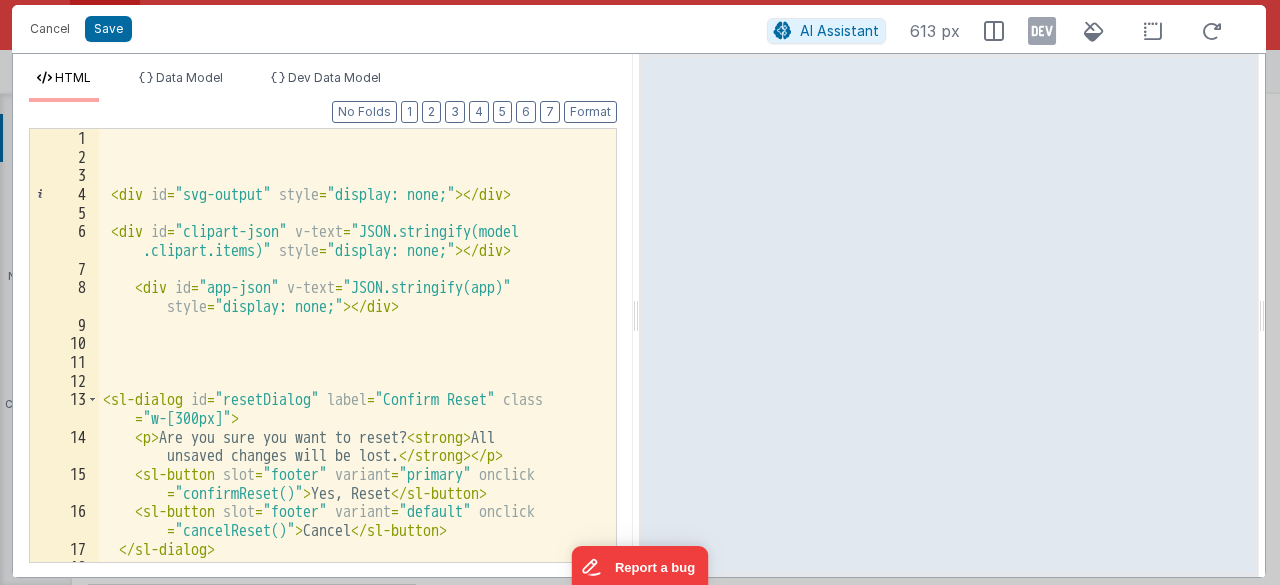 scroll, scrollTop: 6406, scrollLeft: 0, axis: vertical 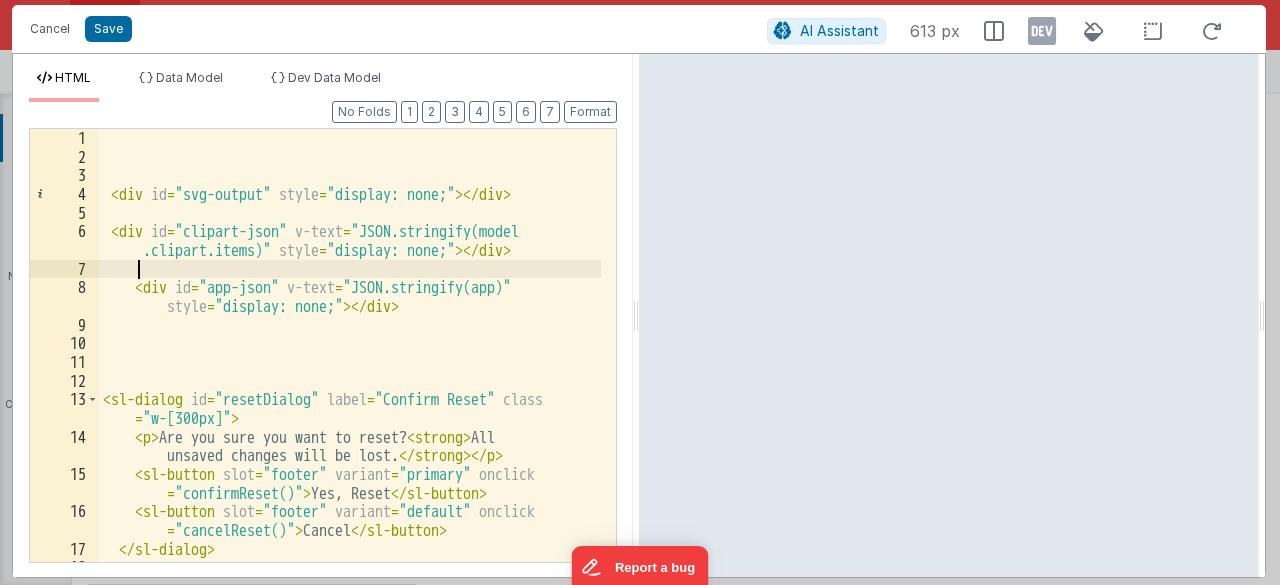 click on "< div   id = "svg-output"   style = "display: none;" > </ div >     < div   id = "clipart-json"   v-text = "JSON.stringify(model       .clipart.items)"   style = "display: none;" > </ div >           < div   id = "app-json"   v-text = "JSON.stringify(app)"            style = "display: none;" > </ div > < sl-dialog   id = "resetDialog"   label = "Confirm Reset"   class      = "w-[300px]" >      < p > Are you sure you want to reset?  < strong > All           unsaved changes will be lost. </ strong > </ p >      < sl-button   slot = "footer"   variant = "primary"   onclick          = "confirmReset()" > Yes, Reset </ sl-button >      < sl-button   slot = "footer"   variant = "default"   onclick          = "cancelReset()" > Cancel </ sl-button >    </ sl-dialog >         < sl-dialog   id = "mergeDialog"   label = "Adding Shape"            class = "w-[300px]" >" at bounding box center (350, 374) 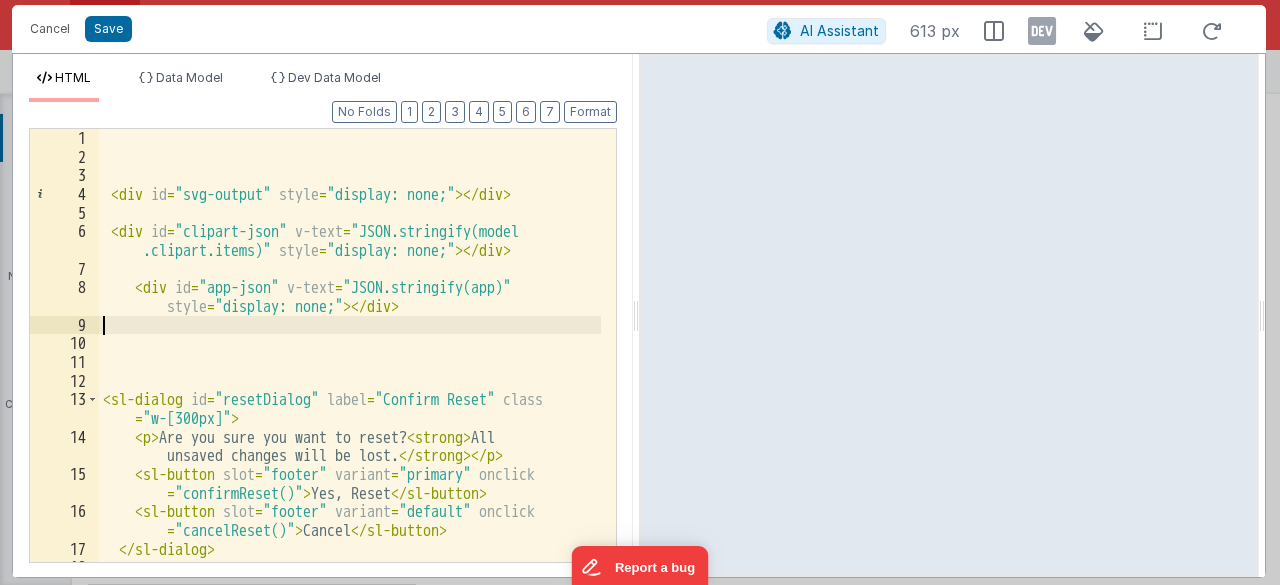 click on "< div   id = "svg-output"   style = "display: none;" > </ div >     < div   id = "clipart-json"   v-text = "JSON.stringify(model       .clipart.items)"   style = "display: none;" > </ div >           < div   id = "app-json"   v-text = "JSON.stringify(app)"            style = "display: none;" > </ div > < sl-dialog   id = "resetDialog"   label = "Confirm Reset"   class      = "w-[300px]" >      < p > Are you sure you want to reset?  < strong > All           unsaved changes will be lost. </ strong > </ p >      < sl-button   slot = "footer"   variant = "primary"   onclick          = "confirmReset()" > Yes, Reset </ sl-button >      < sl-button   slot = "footer"   variant = "default"   onclick          = "cancelReset()" > Cancel </ sl-button >    </ sl-dialog >         < sl-dialog   id = "mergeDialog"   label = "Adding Shape"            class = "w-[300px]" >" at bounding box center (350, 374) 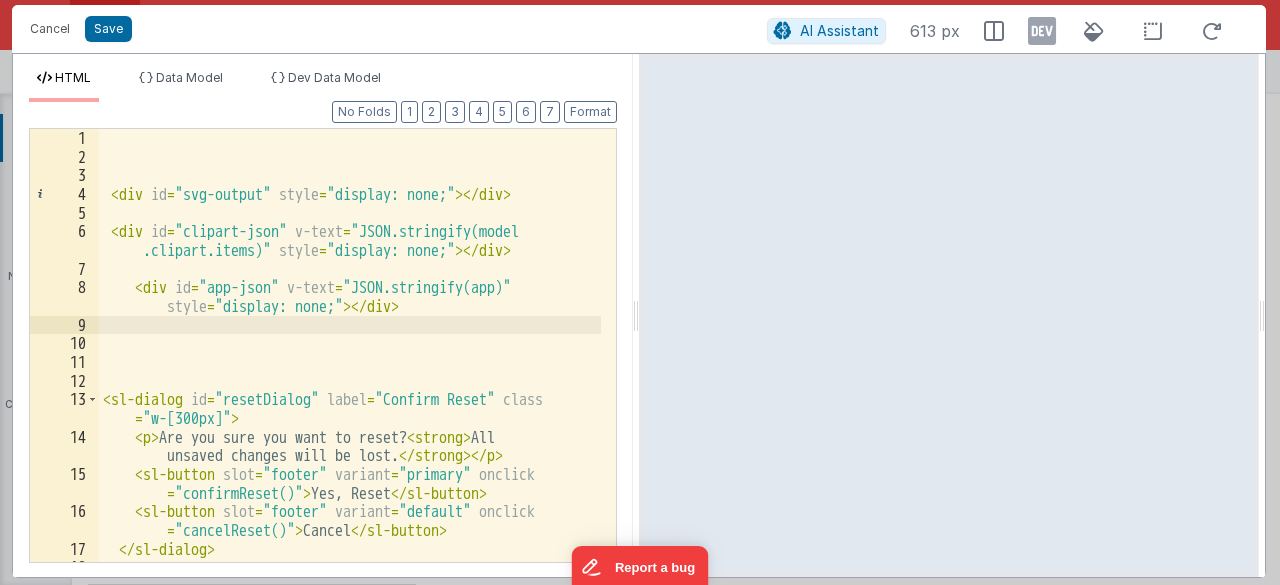 click on "< div   id = "svg-output"   style = "display: none;" > </ div >     < div   id = "clipart-json"   v-text = "JSON.stringify(model       .clipart.items)"   style = "display: none;" > </ div >           < div   id = "app-json"   v-text = "JSON.stringify(app)"            style = "display: none;" > </ div > < sl-dialog   id = "resetDialog"   label = "Confirm Reset"   class      = "w-[300px]" >      < p > Are you sure you want to reset?  < strong > All           unsaved changes will be lost. </ strong > </ p >      < sl-button   slot = "footer"   variant = "primary"   onclick          = "confirmReset()" > Yes, Reset </ sl-button >      < sl-button   slot = "footer"   variant = "default"   onclick          = "cancelReset()" > Cancel </ sl-button >    </ sl-dialog >         < sl-dialog   id = "mergeDialog"   label = "Adding Shape"            class = "w-[300px]" >" at bounding box center [350, 374] 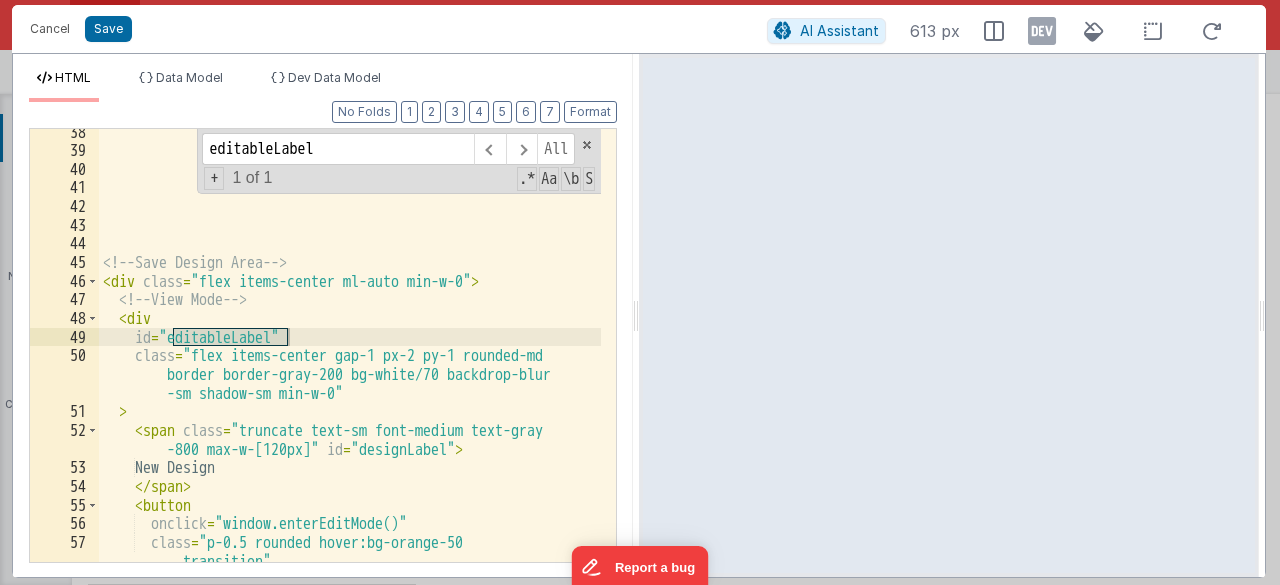 scroll, scrollTop: 1089, scrollLeft: 0, axis: vertical 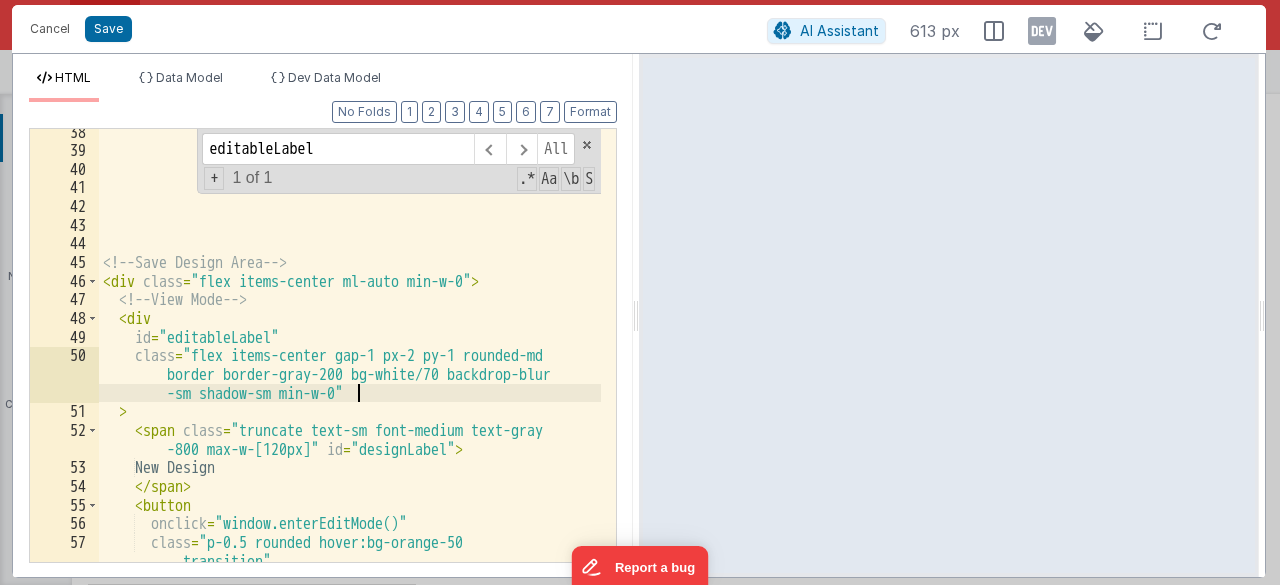 click on ""id": "editBtn"" at bounding box center (350, 359) 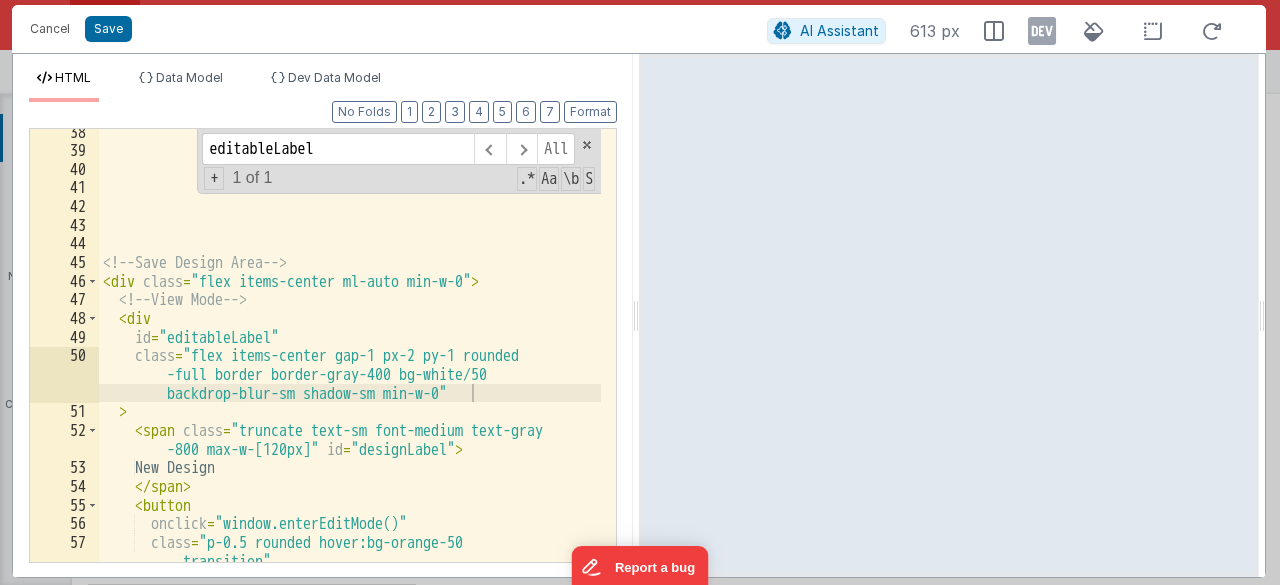 click on "Cancel
Save" at bounding box center (393, 29) 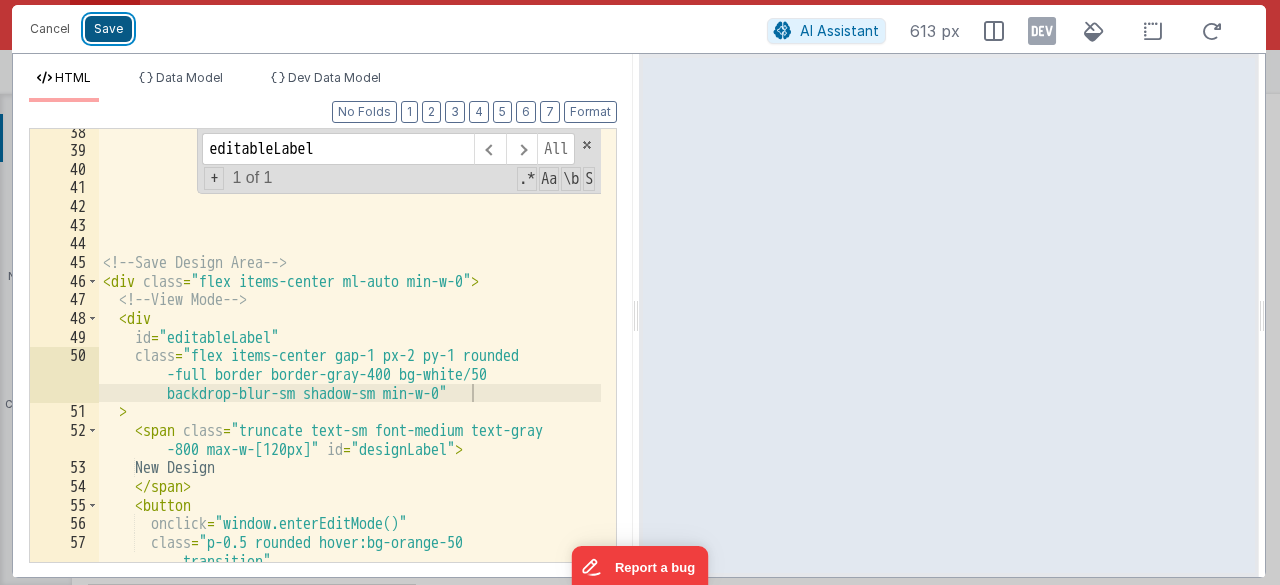 click on "Save" at bounding box center (108, 29) 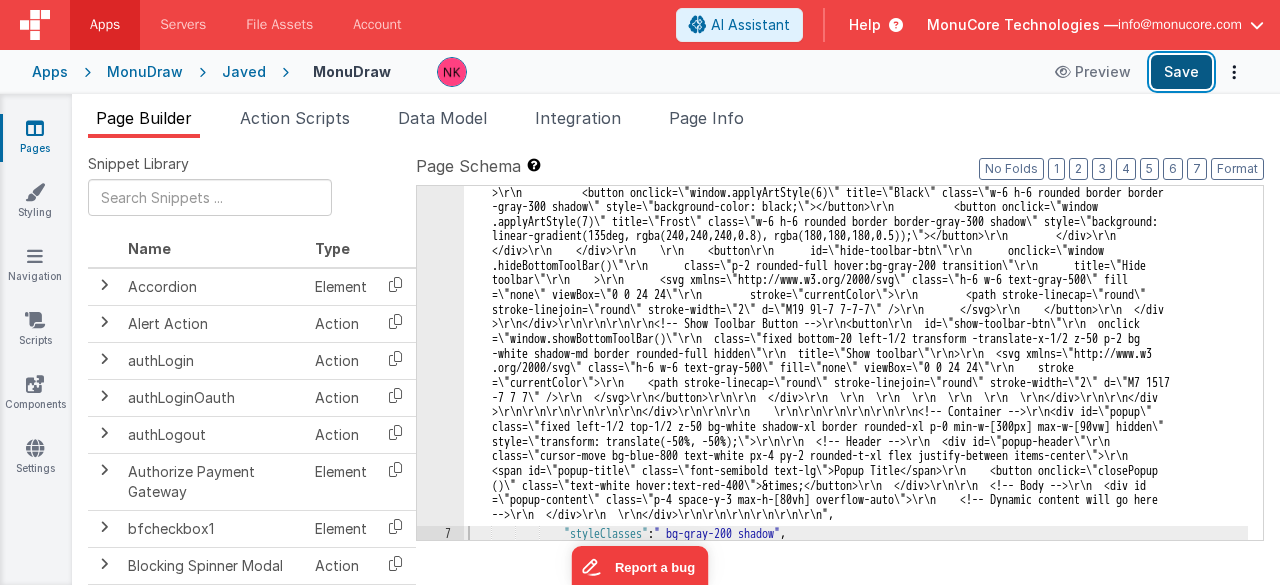 click on "Save" at bounding box center [1181, 72] 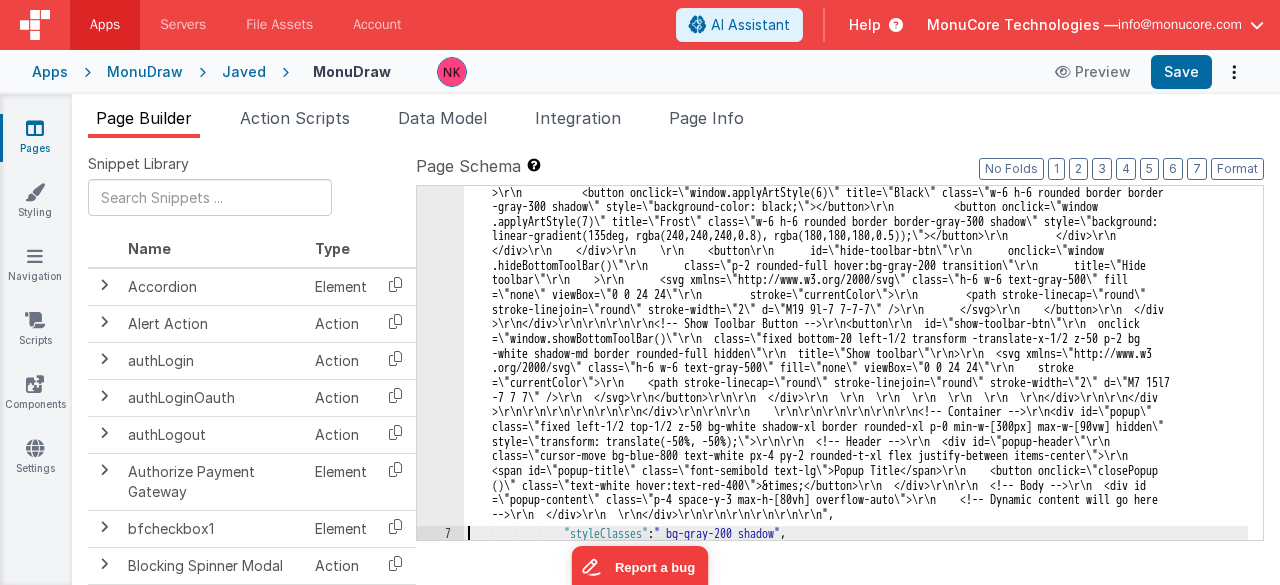 click on "6" at bounding box center [440, -2811] 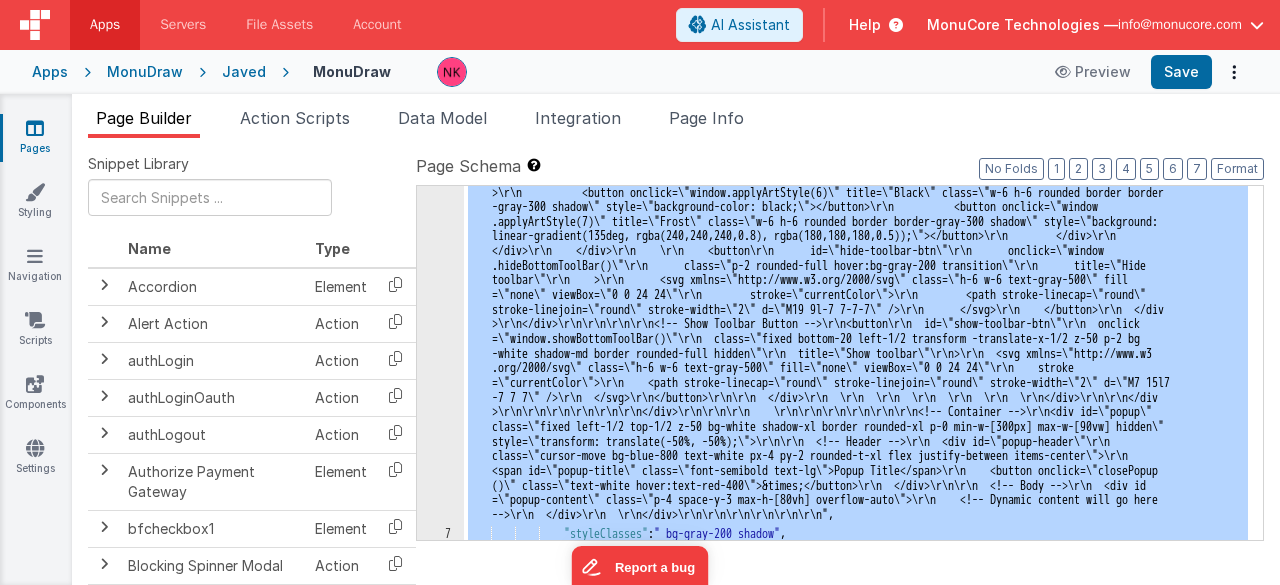click on "6" at bounding box center (440, -2811) 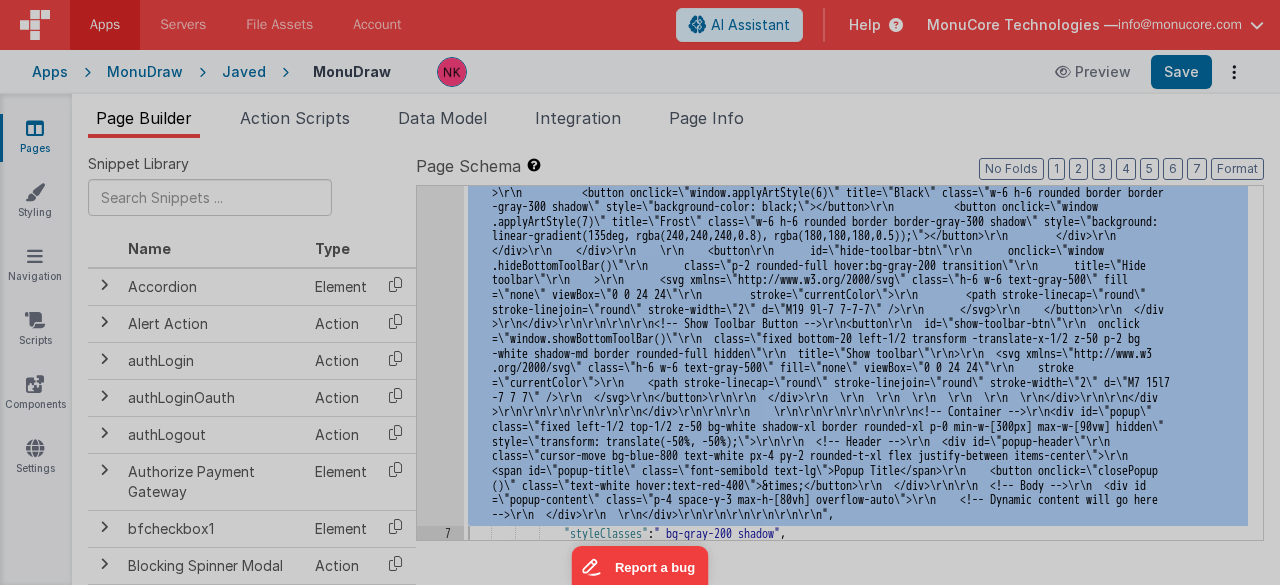 click at bounding box center (640, 292) 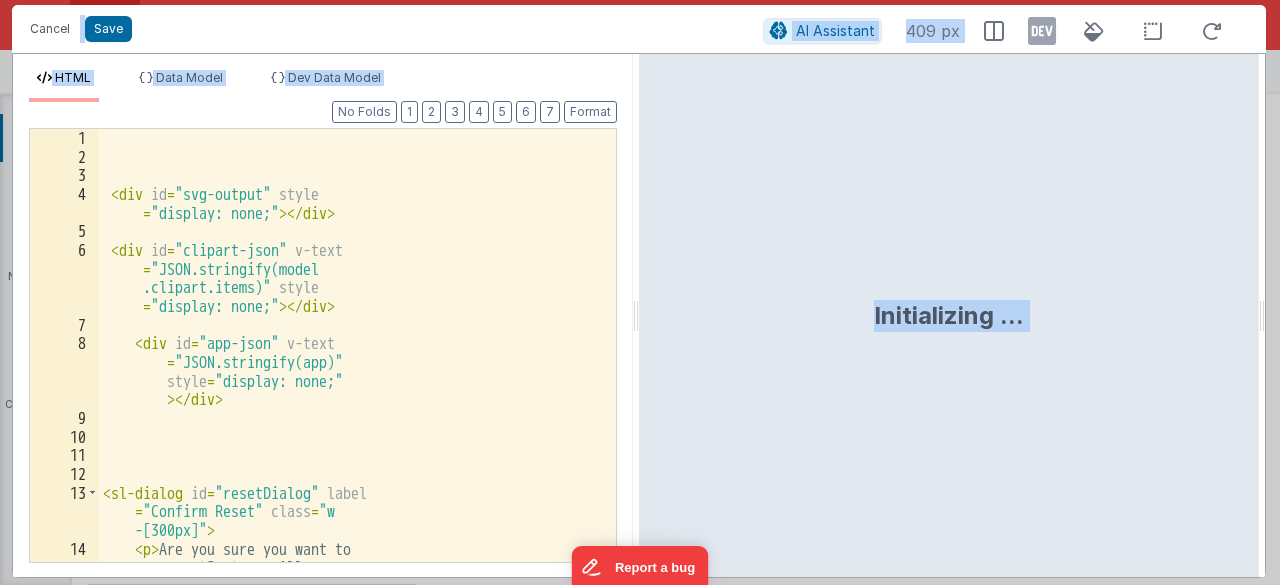 click on "< sl-dialog   id = "resetDialog"   label      = "Confirm Reset"   class = "w      -[300px]" >      < p > Are you sure you want to           reset?  < strong > All           unsaved changes will be           lost. </ strong > </ p >" at bounding box center [350, 393] 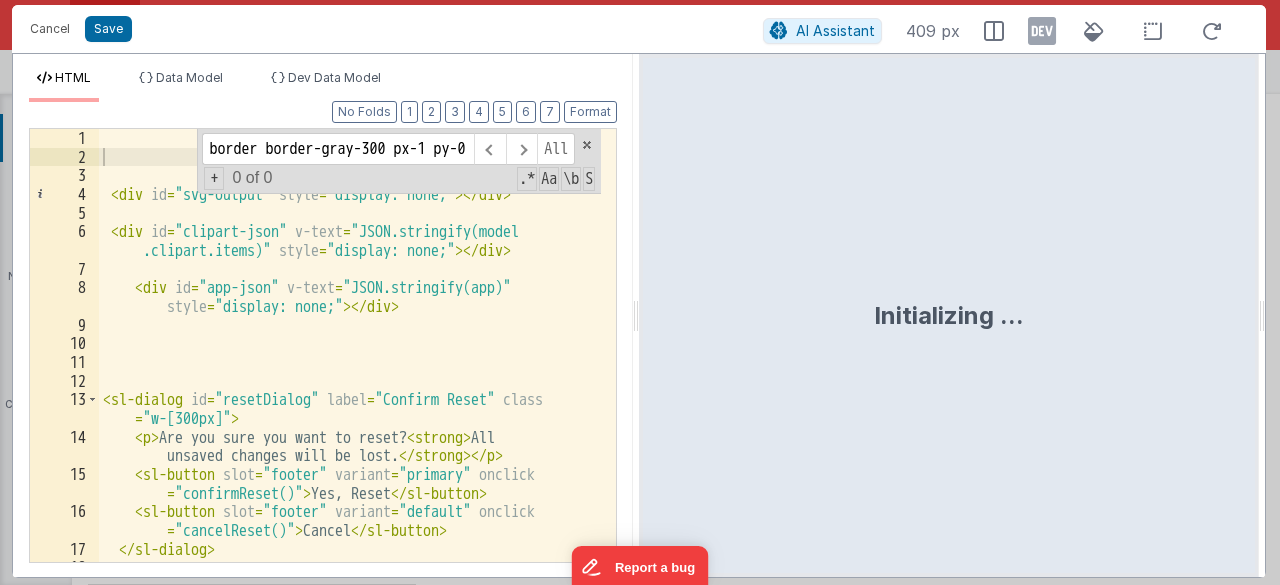 scroll, scrollTop: 0, scrollLeft: 532, axis: horizontal 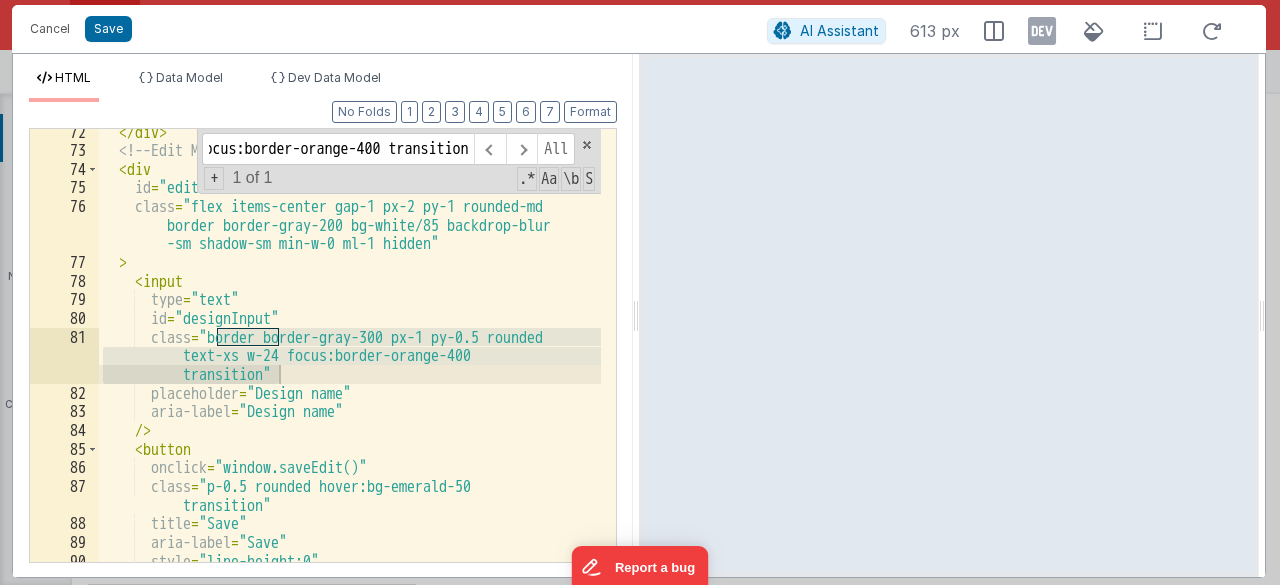 type on "border border-gray-300 px-1 py-0.5 rounded text-xs w-24 focus:border-orange-400 transition" 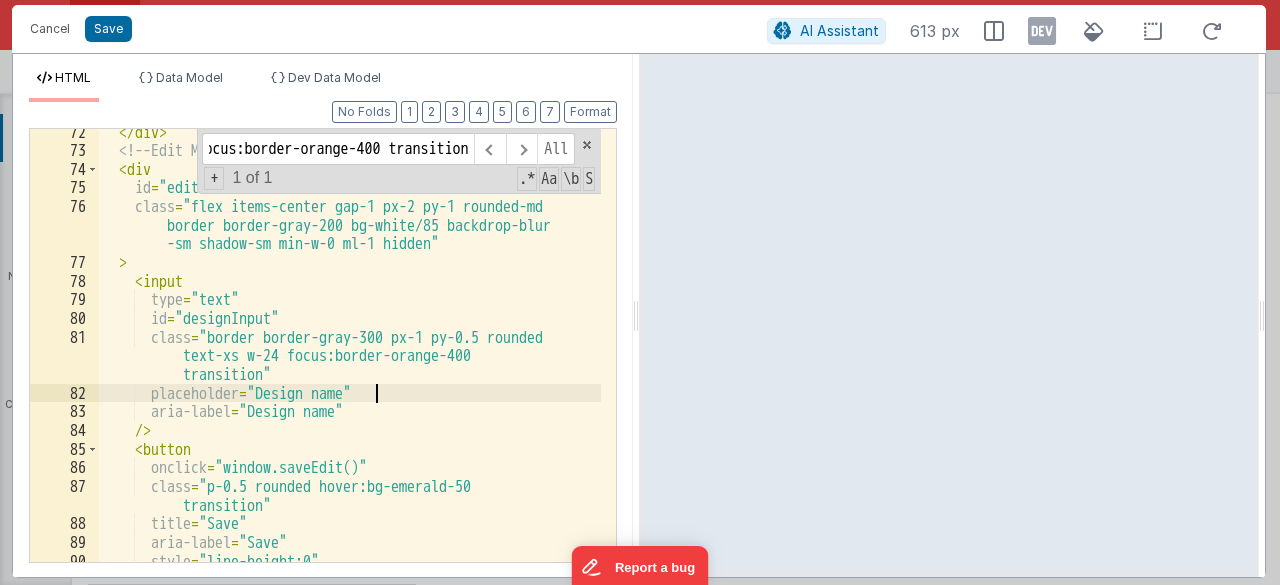scroll, scrollTop: 0, scrollLeft: 0, axis: both 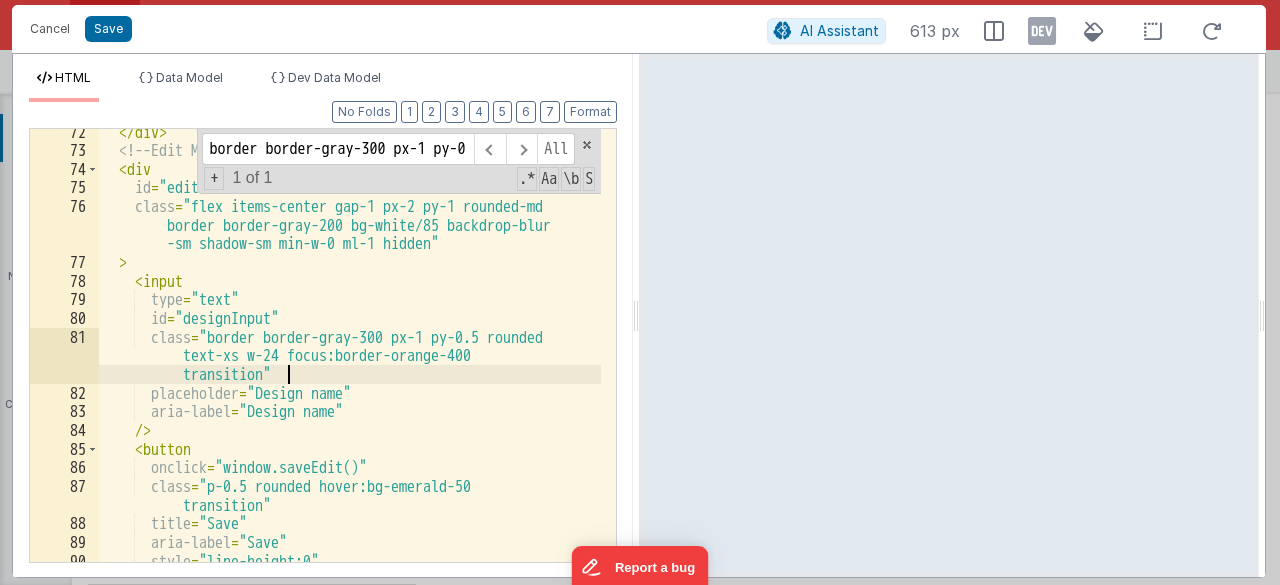 click on "</ div >    <!--  Edit Mode  -->    < div      id = "editField"      class = "flex items-center gap-1 px-2 py-1 rounded-md           border border-gray-200 bg-white/85 backdrop-blur          -sm shadow-sm min-w-0 ml-1 hidden"    >      < input         type = "text"         id = "designInput"         class = "border border-gray-300 px-1 py-0.5 rounded             text-xs w-24 focus:border-orange-400             transition"         placeholder = "Design name"         aria-label = "Design name"      />      < button         onclick = "window.saveEdit()"         class = "p-0.5 rounded hover:bg-emerald-50             transition"         title = "Save"         aria-label = "Save"         style = "line-height:0"      >" at bounding box center [350, 359] 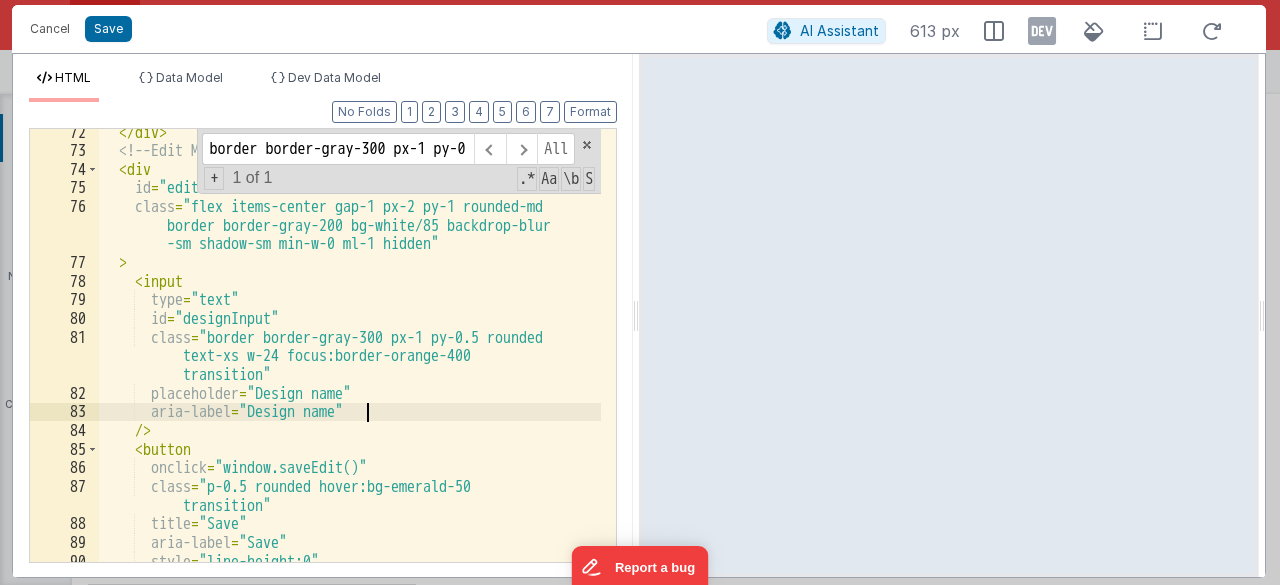 click on "</ div >    <!--  Edit Mode  -->    < div      id = "editField"      class = "flex items-center gap-1 px-2 py-1 rounded-md           border border-gray-200 bg-white/85 backdrop-blur          -sm shadow-sm min-w-0 ml-1 hidden"    >      < input         type = "text"         id = "designInput"         class = "border border-gray-300 px-1 py-0.5 rounded             text-xs w-24 focus:border-orange-400             transition"         placeholder = "Design name"         aria-label = "Design name"      />      < button         onclick = "window.saveEdit()"         class = "p-0.5 rounded hover:bg-emerald-50             transition"         title = "Save"         aria-label = "Save"         style = "line-height:0"      >" at bounding box center (350, 359) 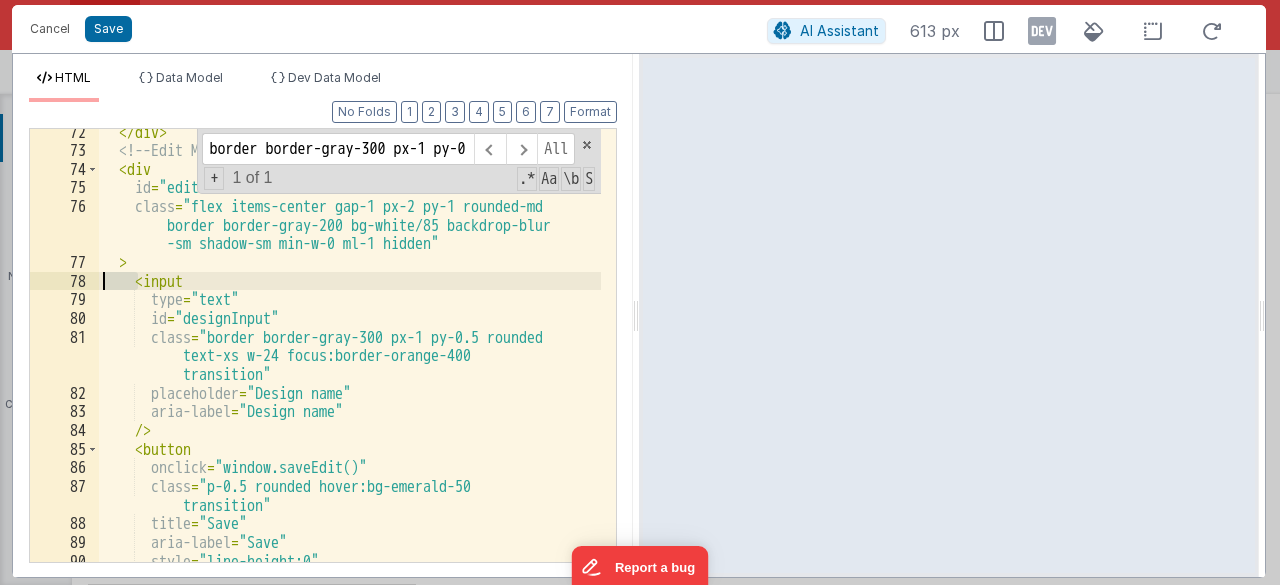 drag, startPoint x: 140, startPoint y: 275, endPoint x: 100, endPoint y: 275, distance: 40 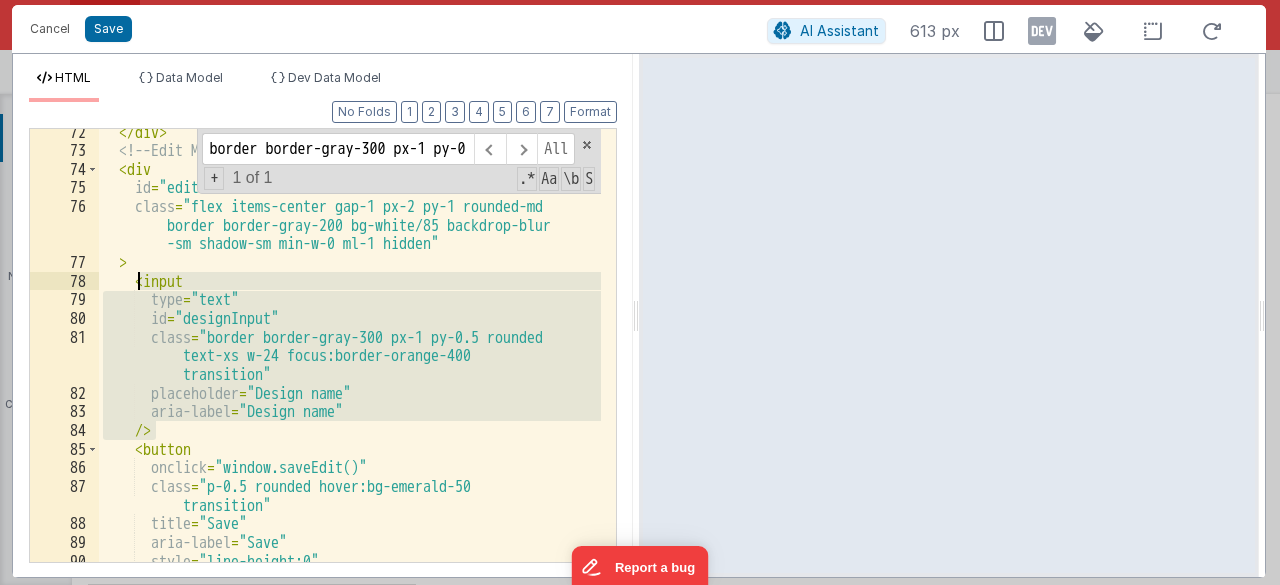 drag, startPoint x: 210, startPoint y: 433, endPoint x: 138, endPoint y: 270, distance: 178.19371 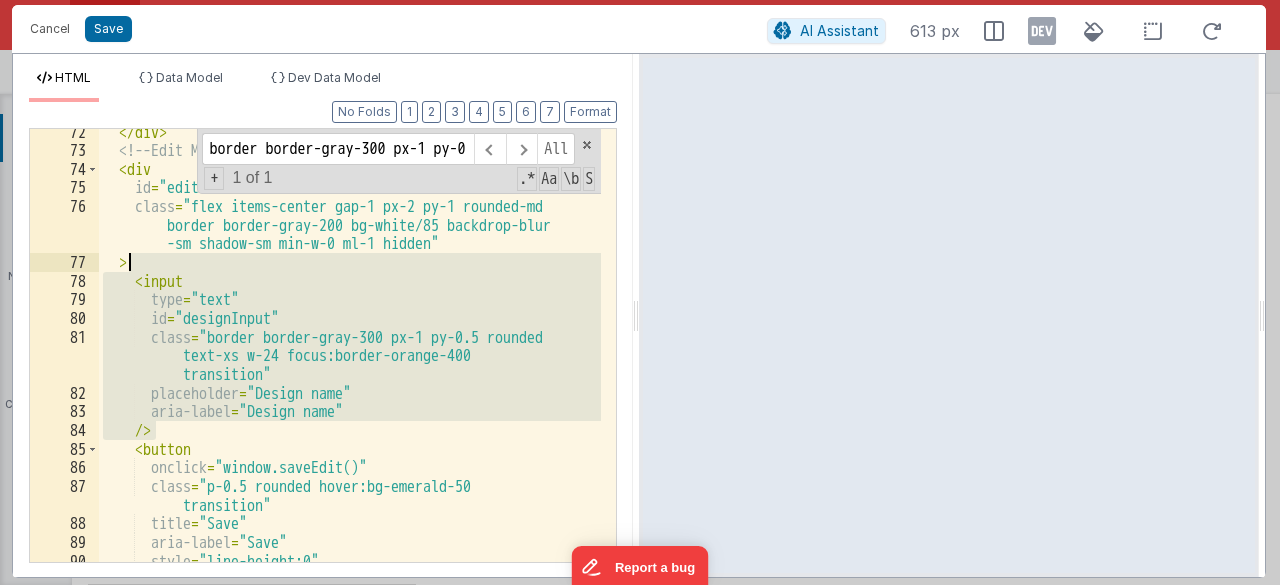 click on "border border-gray-300 px-1 py-0.5 rounded text-xs w-24 focus:border-orange-400 transition All Replace All + 1 of 1 .* Aa \b S" at bounding box center [350, 345] 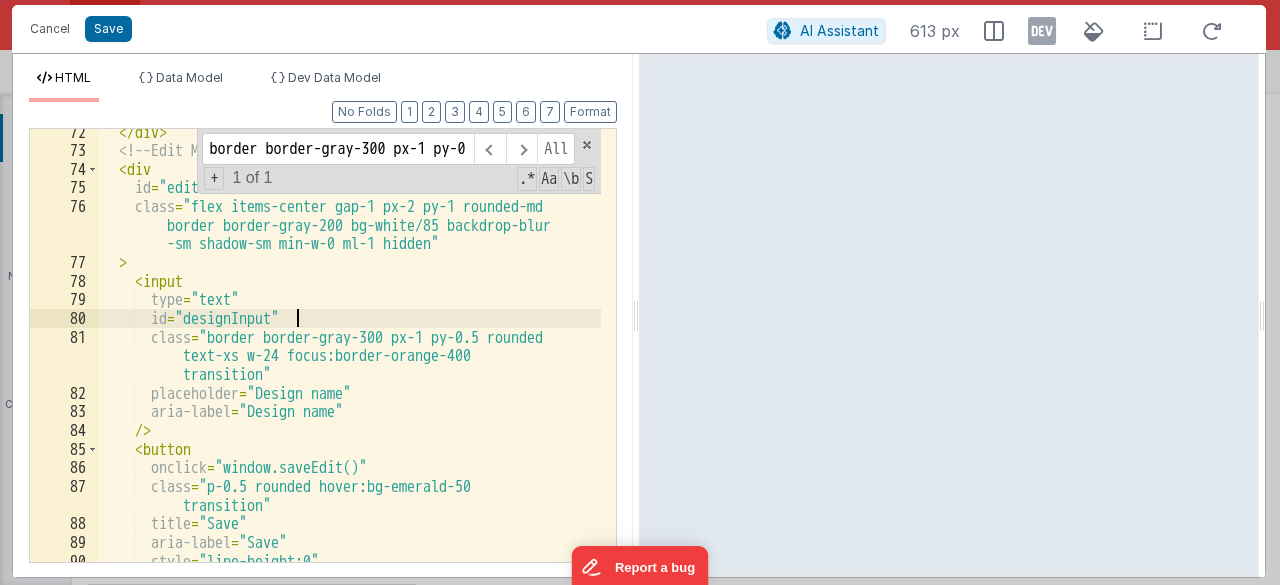 click on "</ div >    <!--  Edit Mode  -->    < div      id = "editField"      class = "flex items-center gap-1 px-2 py-1 rounded-md           border border-gray-200 bg-white/85 backdrop-blur          -sm shadow-sm min-w-0 ml-1 hidden"    >      < input         type = "text"         id = "designInput"         class = "border border-gray-300 px-1 py-0.5 rounded             text-xs w-24 focus:border-orange-400             transition"         placeholder = "Design name"         aria-label = "Design name"      />      < button         onclick = "window.saveEdit()"         class = "p-0.5 rounded hover:bg-emerald-50             transition"         title = "Save"         aria-label = "Save"         style = "line-height:0"      >" at bounding box center (350, 359) 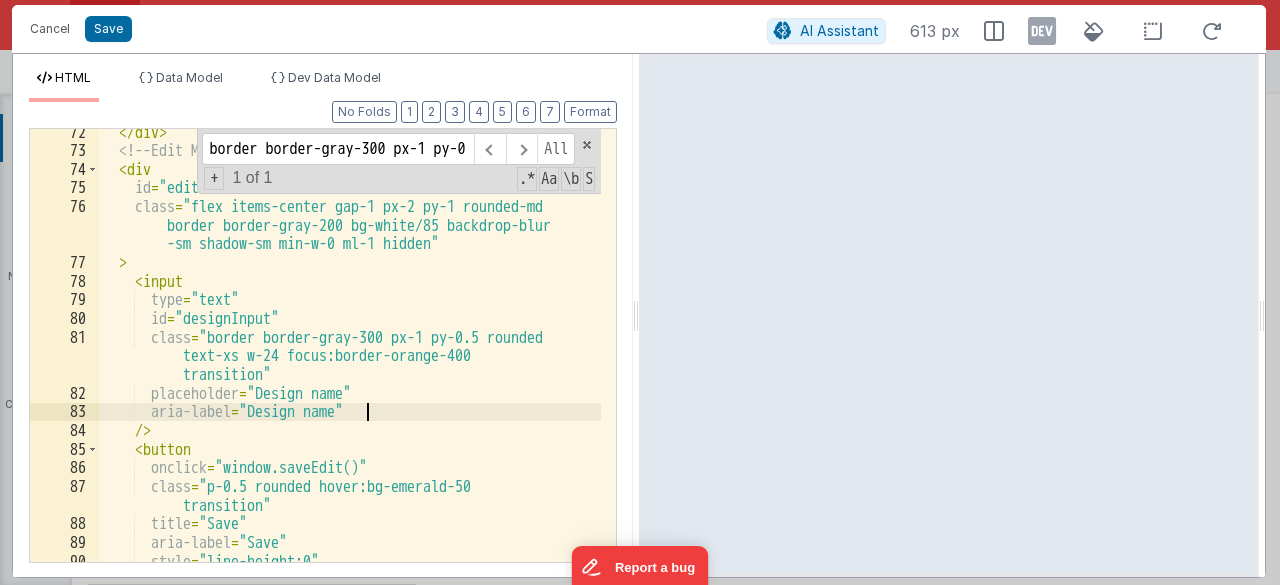 click on "</ div >    <!--  Edit Mode  -->    < div      id = "editField"      class = "flex items-center gap-1 px-2 py-1 rounded-md           border border-gray-200 bg-white/85 backdrop-blur          -sm shadow-sm min-w-0 ml-1 hidden"    >      < input         type = "text"         id = "designInput"         class = "border border-gray-300 px-1 py-0.5 rounded             text-xs w-24 focus:border-orange-400             transition"         placeholder = "Design name"         aria-label = "Design name"      />      < button         onclick = "window.saveEdit()"         class = "p-0.5 rounded hover:bg-emerald-50             transition"         title = "Save"         aria-label = "Save"         style = "line-height:0"      >" at bounding box center [350, 359] 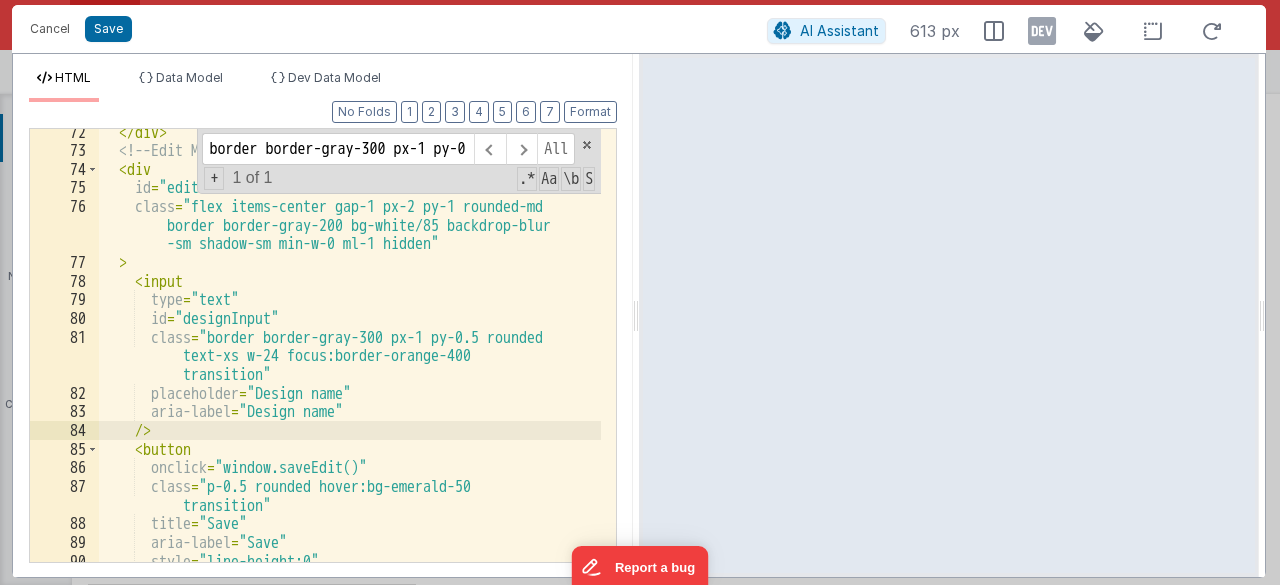 scroll, scrollTop: 1906, scrollLeft: 0, axis: vertical 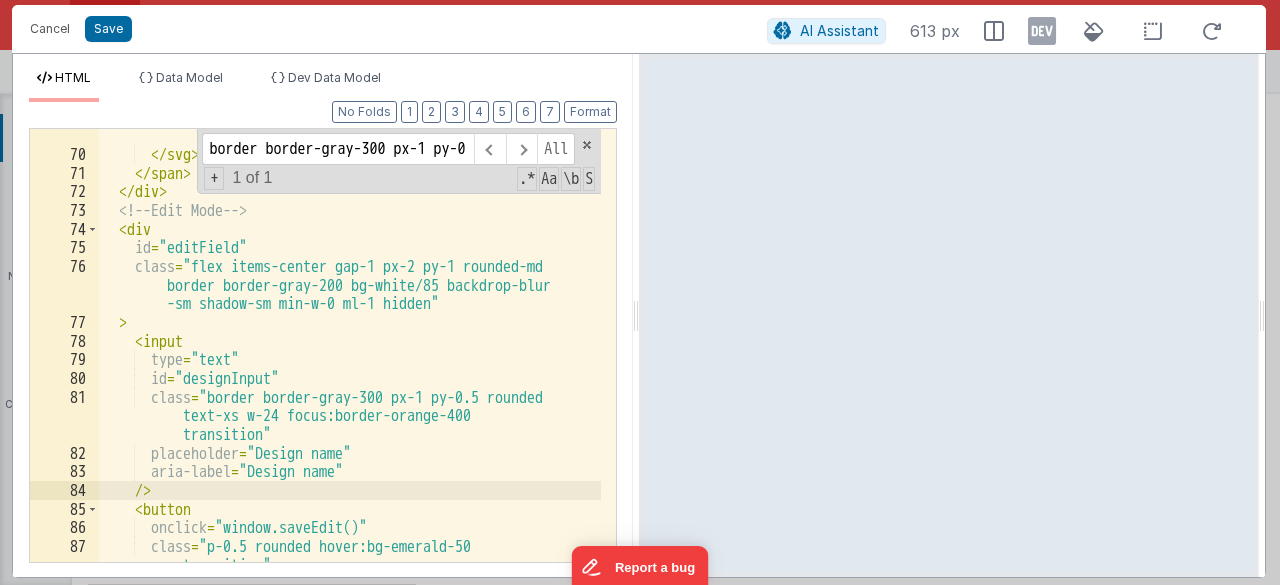 click on "onclick = "window.saveEdit()"
class = "p-0.5 rounded hover:bg-emerald-50             transition"
title = "Save"" at bounding box center [350, 344] 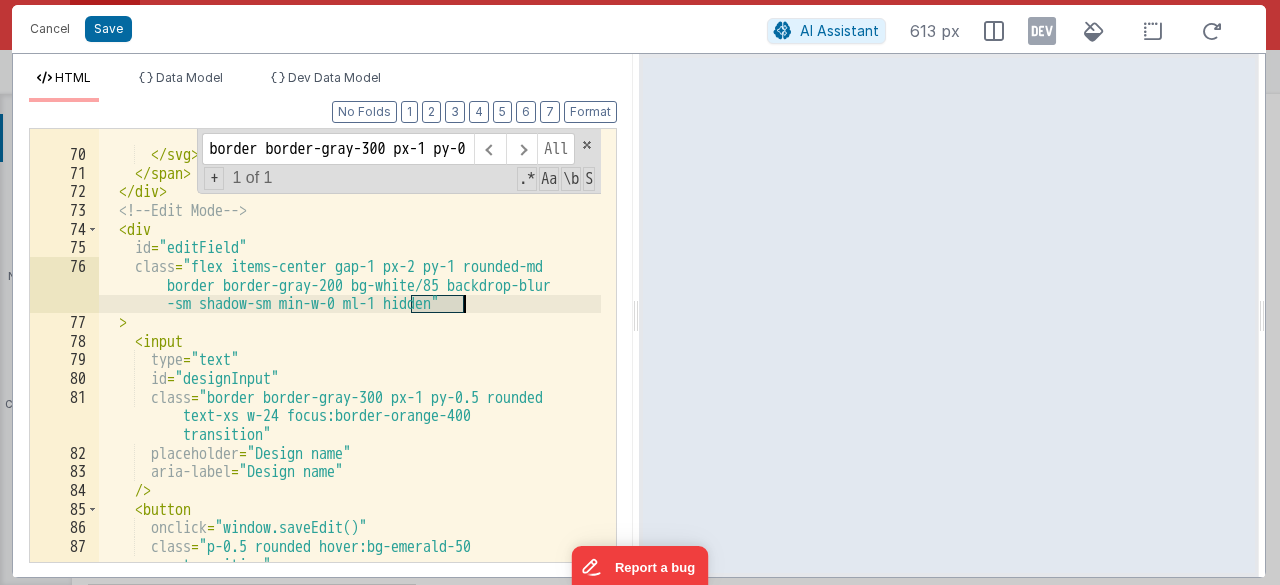 click on "onclick = "window.saveEdit()"
class = "p-0.5 rounded hover:bg-emerald-50             transition"
title = "Save"" at bounding box center [350, 344] 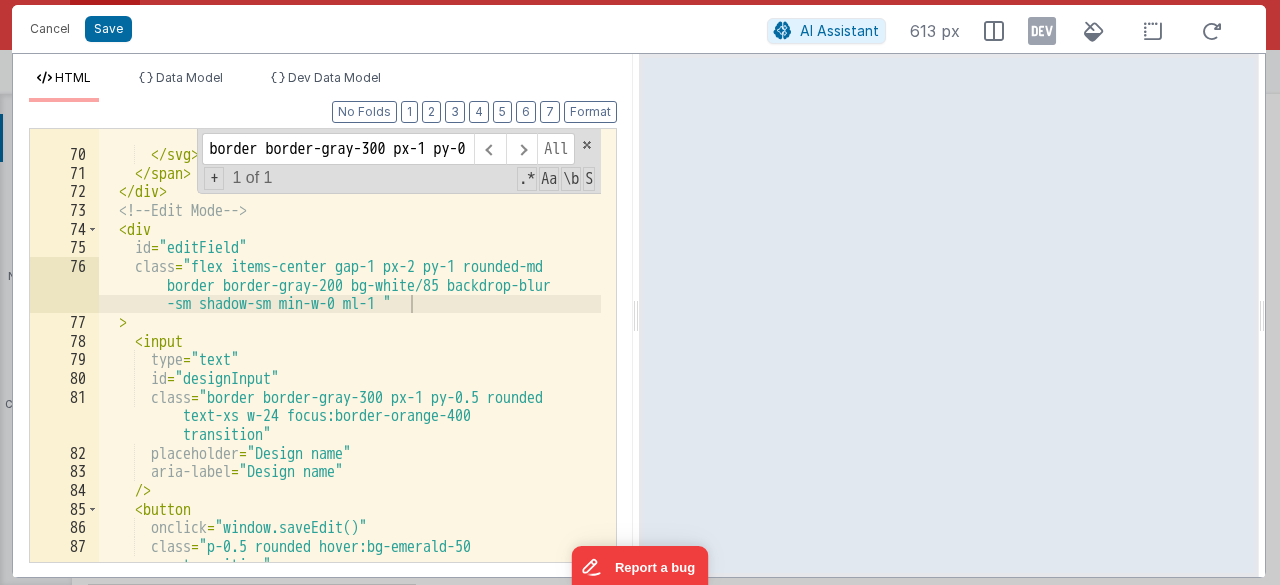 click on "< path   d = "M17 3H5a2 2 0 0 0-2 2v14a2 2 0 0 0 2               2h14a2 2 0 0 0 2-2V7l-4-4zM12 19a2 2 0 1 1 0              -4 2 2 0 0 1 0 4zm1-10H7V5h6v4z" />         </ svg >      </ span >    </ div >    <!--  Edit Mode  -->    < div      id = "editField"      class = "flex items-center gap-1 px-2 py-1 rounded-md           border border-gray-200 bg-white/85 backdrop-blur          -sm shadow-sm min-w-0 ml-1 "    >      < input         type = "text"         id = "designInput"         class = "border border-gray-300 px-1 py-0.5 rounded             text-xs w-24 focus:border-orange-400             transition"         placeholder = "[Design name]"         aria-label = "[Design name]"      />      < button         onclick = "window.saveEdit()"         class = "p-0.5 rounded hover:bg-emerald-50             transition"         title = "Save"" at bounding box center (350, 344) 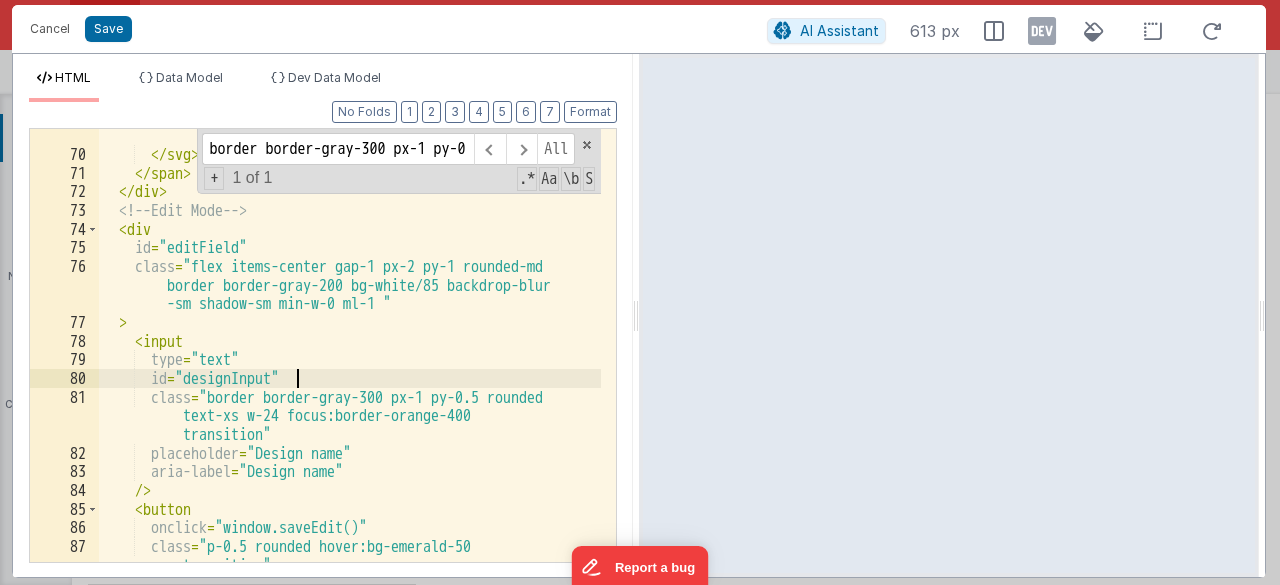 click on "< path   d = "M17 3H5a2 2 0 0 0-2 2v14a2 2 0 0 0 2               2h14a2 2 0 0 0 2-2V7l-4-4zM12 19a2 2 0 1 1 0              -4 2 2 0 0 1 0 4zm1-10H7V5h6v4z" />         </ svg >      </ span >    </ div >    <!--  Edit Mode  -->    < div      id = "editField"      class = "flex items-center gap-1 px-2 py-1 rounded-md           border border-gray-200 bg-white/85 backdrop-blur          -sm shadow-sm min-w-0 ml-1 "    >      < input         type = "text"         id = "designInput"         class = "border border-gray-300 px-1 py-0.5 rounded             text-xs w-24 focus:border-orange-400             transition"         placeholder = "[Design name]"         aria-label = "[Design name]"      />      < button         onclick = "window.saveEdit()"         class = "p-0.5 rounded hover:bg-emerald-50             transition"         title = "Save"" at bounding box center (350, 344) 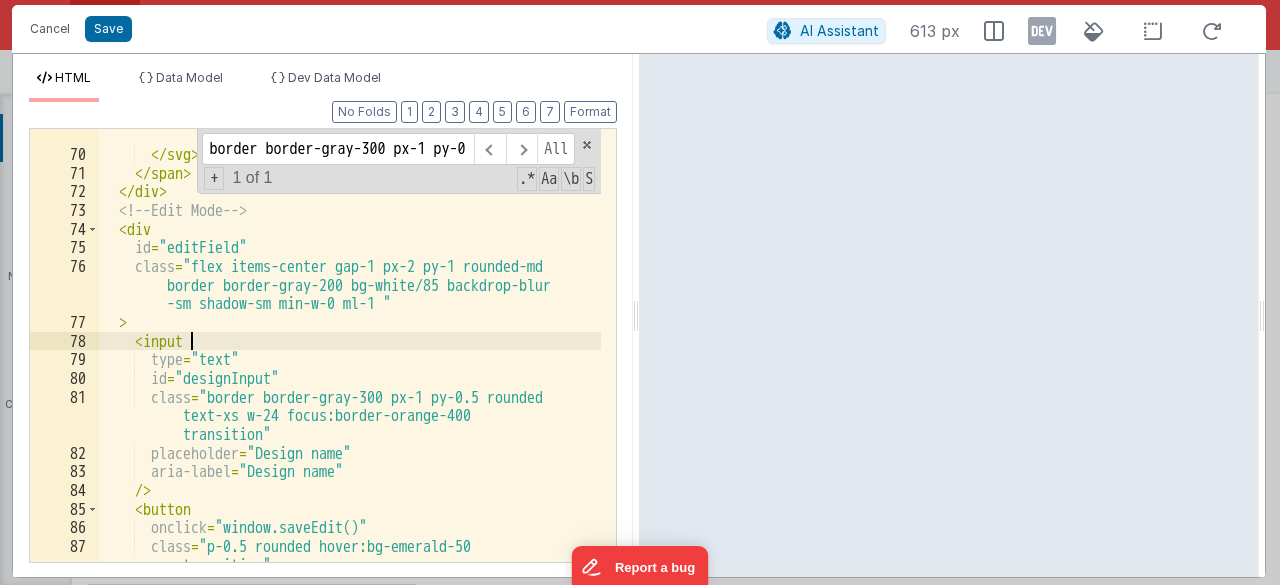 click on "< path   d = "M17 3H5a2 2 0 0 0-2 2v14a2 2 0 0 0 2               2h14a2 2 0 0 0 2-2V7l-4-4zM12 19a2 2 0 1 1 0              -4 2 2 0 0 1 0 4zm1-10H7V5h6v4z" />         </ svg >      </ span >    </ div >    <!--  Edit Mode  -->    < div      id = "editField"      class = "flex items-center gap-1 px-2 py-1 rounded-md           border border-gray-200 bg-white/85 backdrop-blur          -sm shadow-sm min-w-0 ml-1 "    >      < input         type = "text"         id = "designInput"         class = "border border-gray-300 px-1 py-0.5 rounded             text-xs w-24 focus:border-orange-400             transition"         placeholder = "[Design name]"         aria-label = "[Design name]"      />      < button         onclick = "window.saveEdit()"         class = "p-0.5 rounded hover:bg-emerald-50             transition"         title = "Save"" at bounding box center (350, 344) 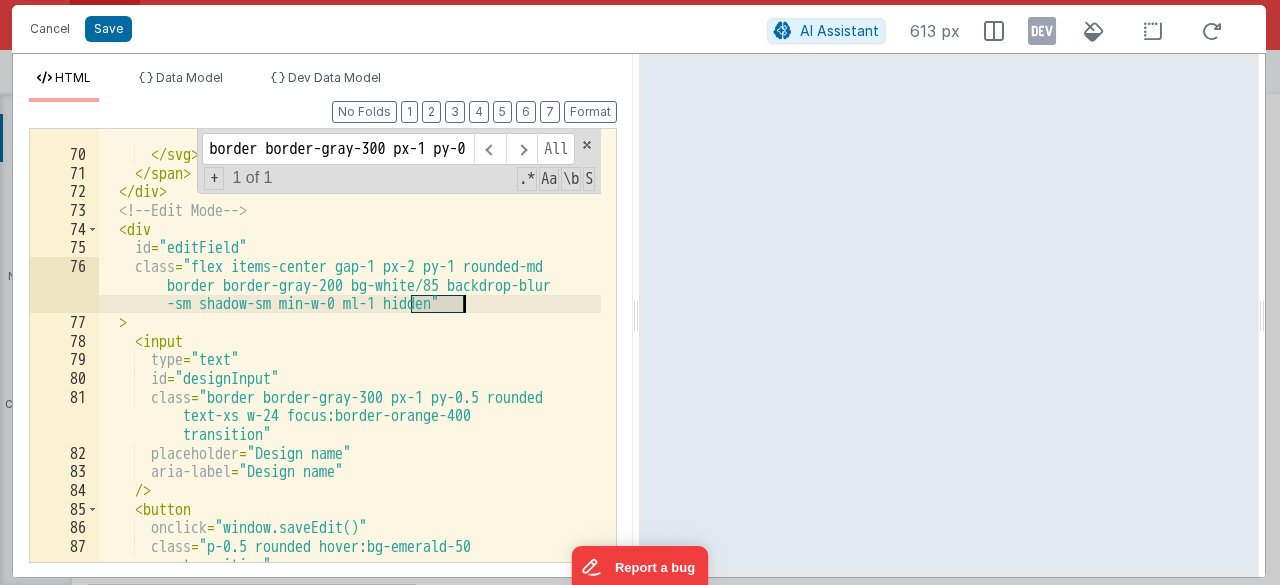 click on "onclick = "window.saveEdit()"
class = "p-0.5 rounded hover:bg-emerald-50             transition"
title = "Save"" at bounding box center (350, 344) 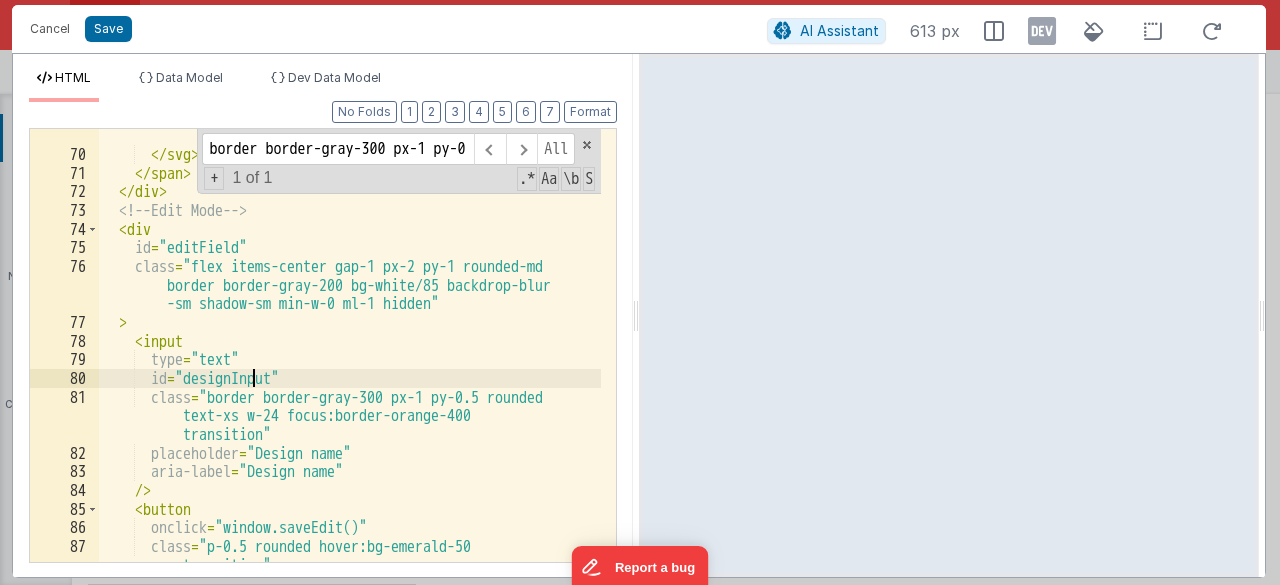 click on "onclick = "window.saveEdit()"
class = "p-0.5 rounded hover:bg-emerald-50             transition"
title = "Save"" at bounding box center (350, 344) 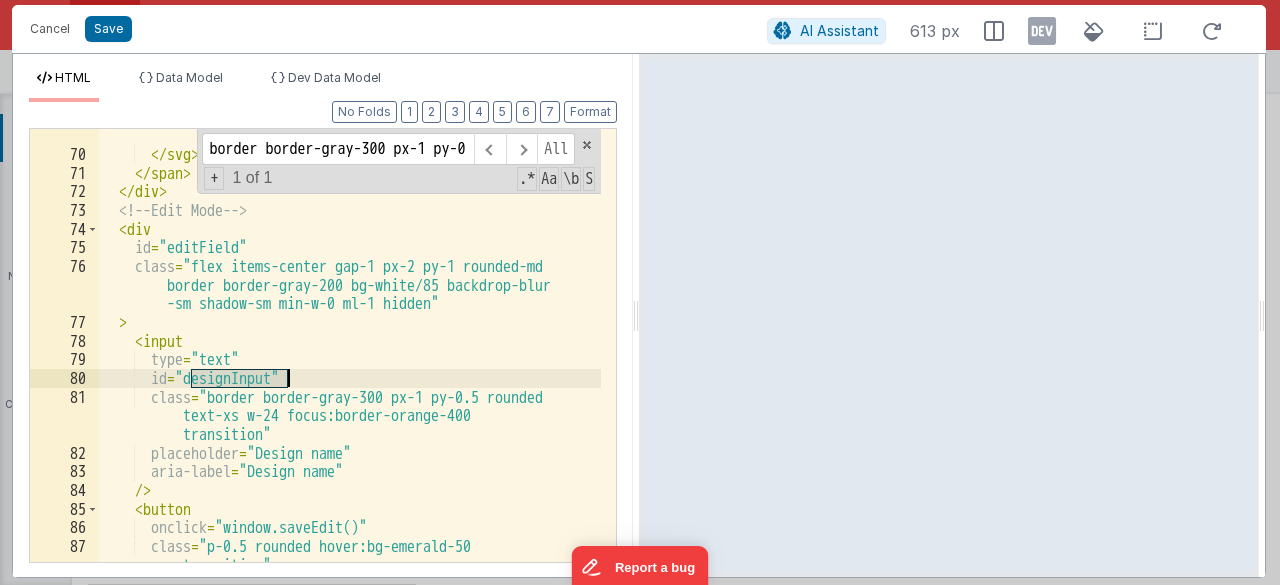 click on "onclick = "window.saveEdit()"
class = "p-0.5 rounded hover:bg-emerald-50             transition"
title = "Save"" at bounding box center [350, 344] 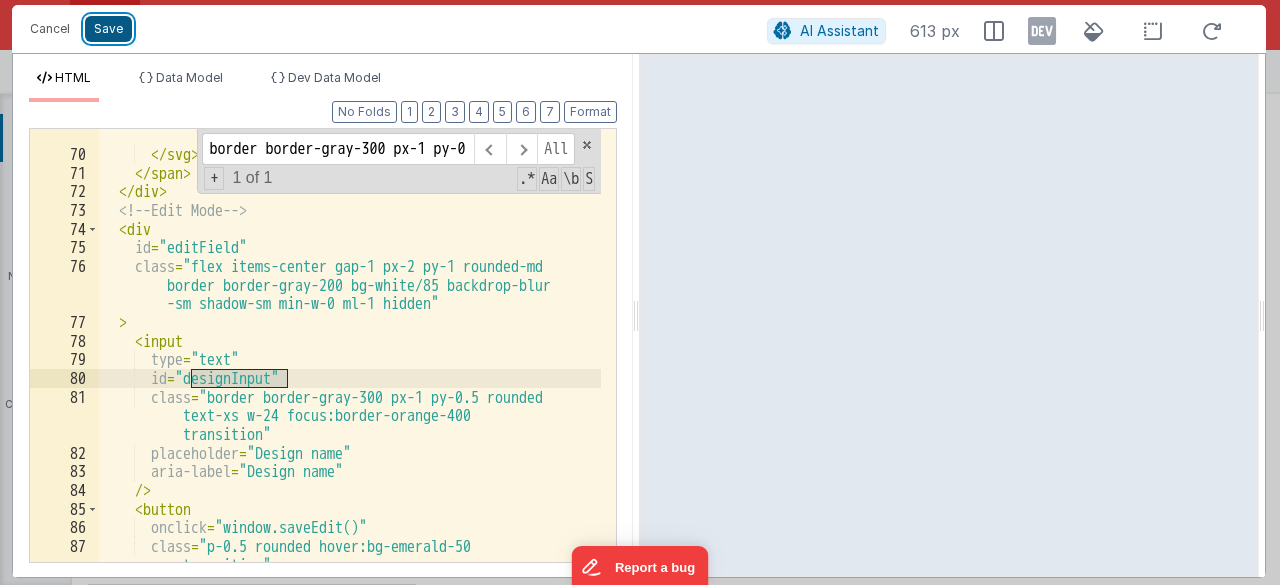 click on "Save" at bounding box center [108, 29] 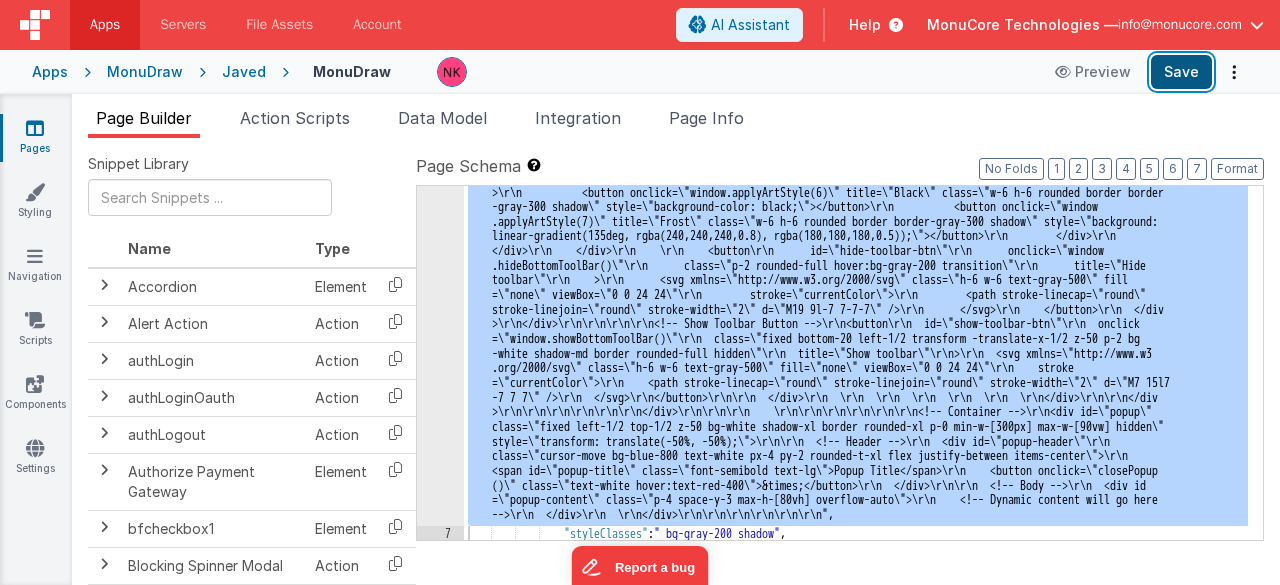 click on "Save" at bounding box center [1181, 72] 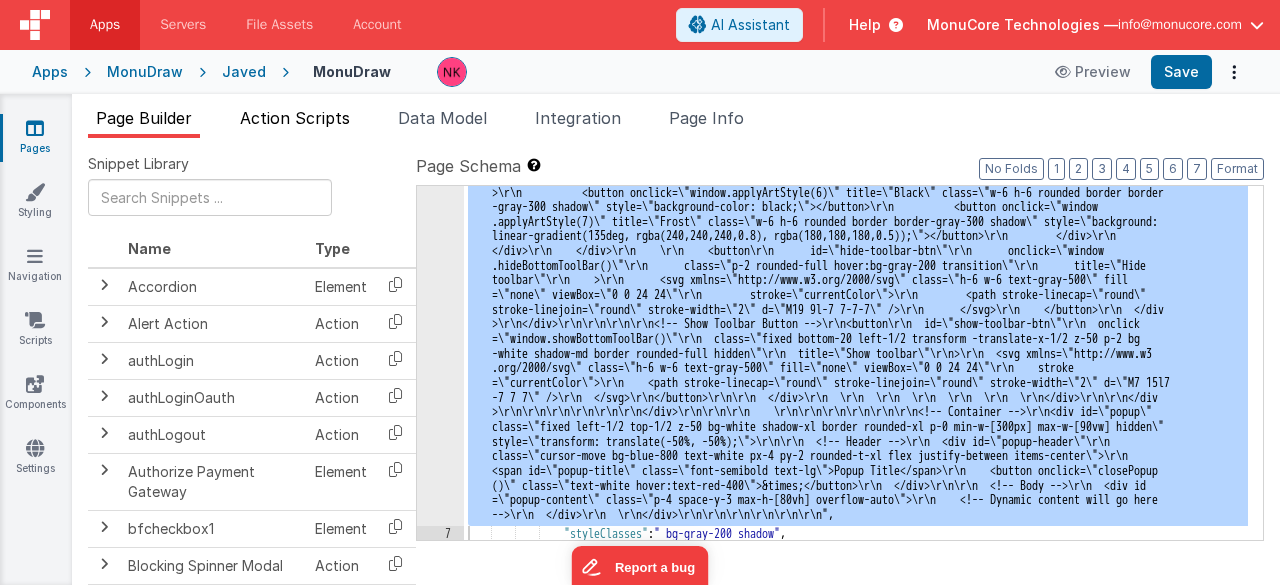click on "Action Scripts" at bounding box center [295, 118] 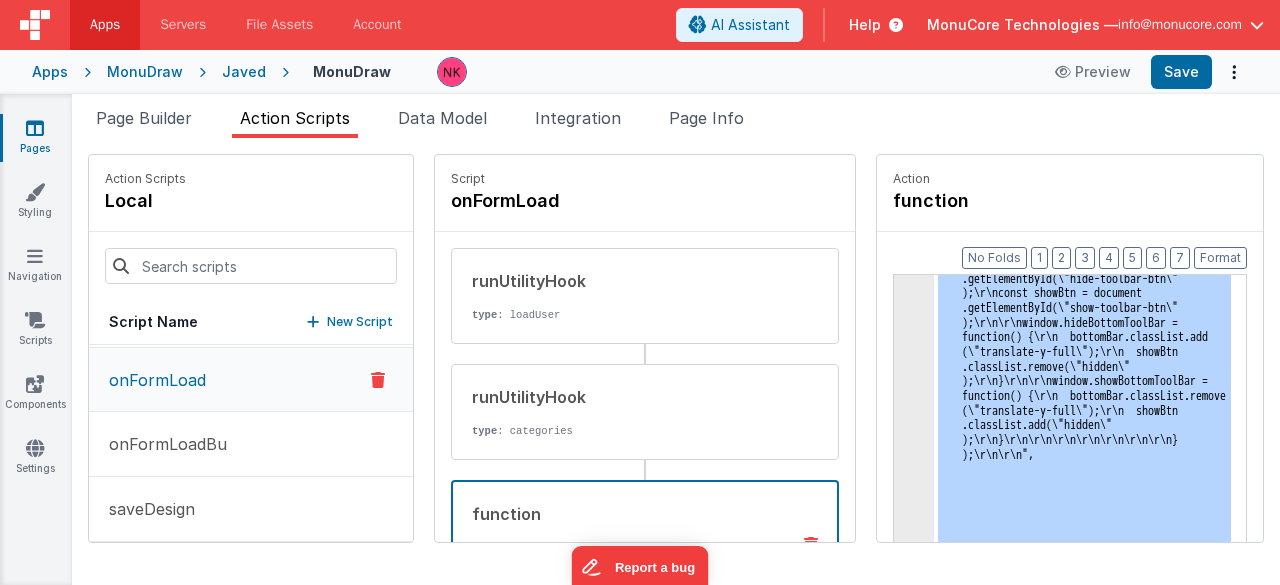scroll, scrollTop: 204, scrollLeft: 0, axis: vertical 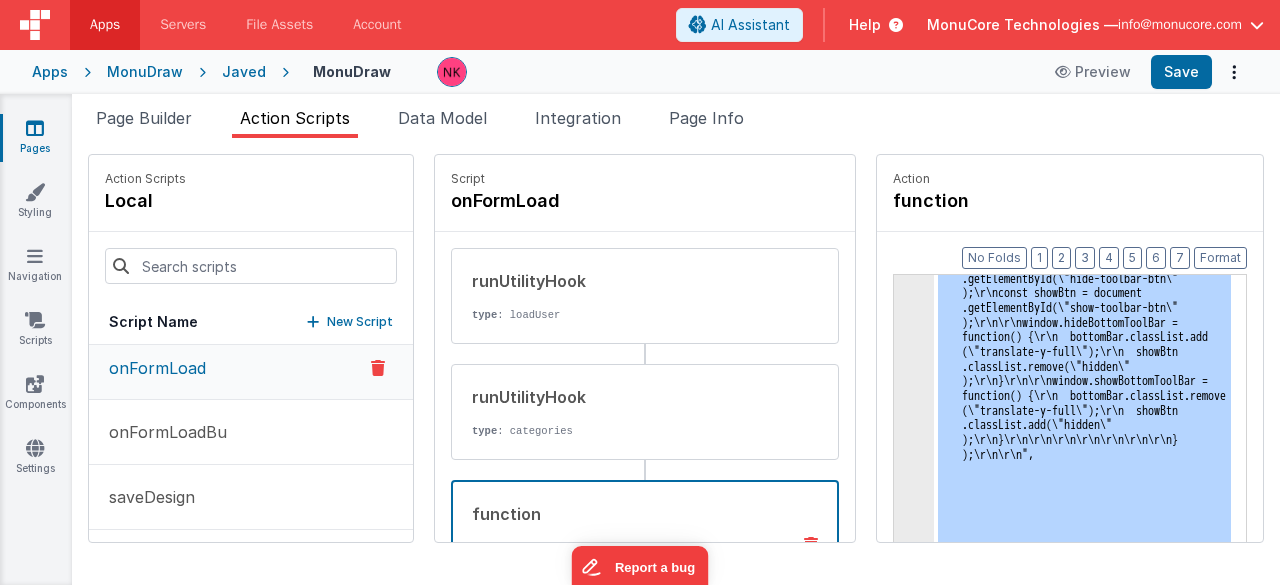 click on "3" at bounding box center [914, -91054] 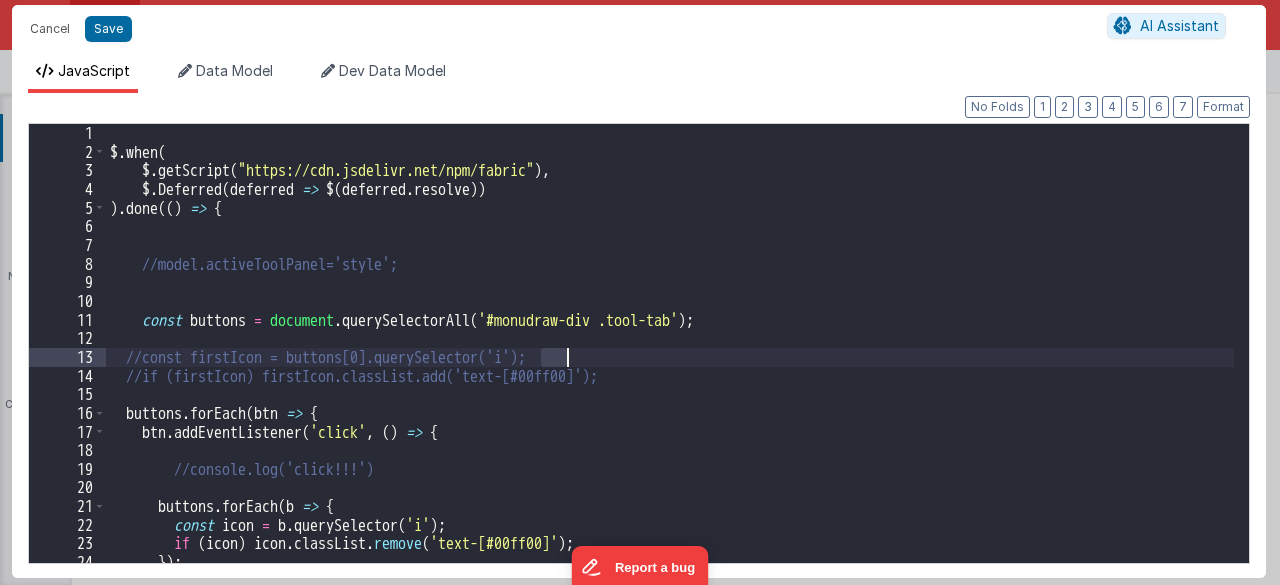 click on "$ . when (      $ . getScript ( "https://cdn.jsdelivr.net/npm/fabric" ) ,      $ . Deferred ( deferred   =>   $ ( deferred . resolve )) ) . done (( )   =>   {                //model.activeToolPanel='style';           const   buttons   =   document . querySelectorAll ( '#monudraw-div .tool-tab' ) ;    //const firstIcon = buttons[0].querySelector('i');    //if (firstIcon) firstIcon.classList.add('text-[#00ff00]');    buttons . forEach ( btn   =>   {      btn . addEventListener ( 'click' ,   ( )   =>   {                     //console.log('click!!!')         buttons . forEach ( b   =>   {           const   icon   =   b . querySelector ( 'i' ) ;           if   ( icon )   icon . classList . remove ( 'text-[#00ff00]' ) ;         }) ;" at bounding box center (670, 362) 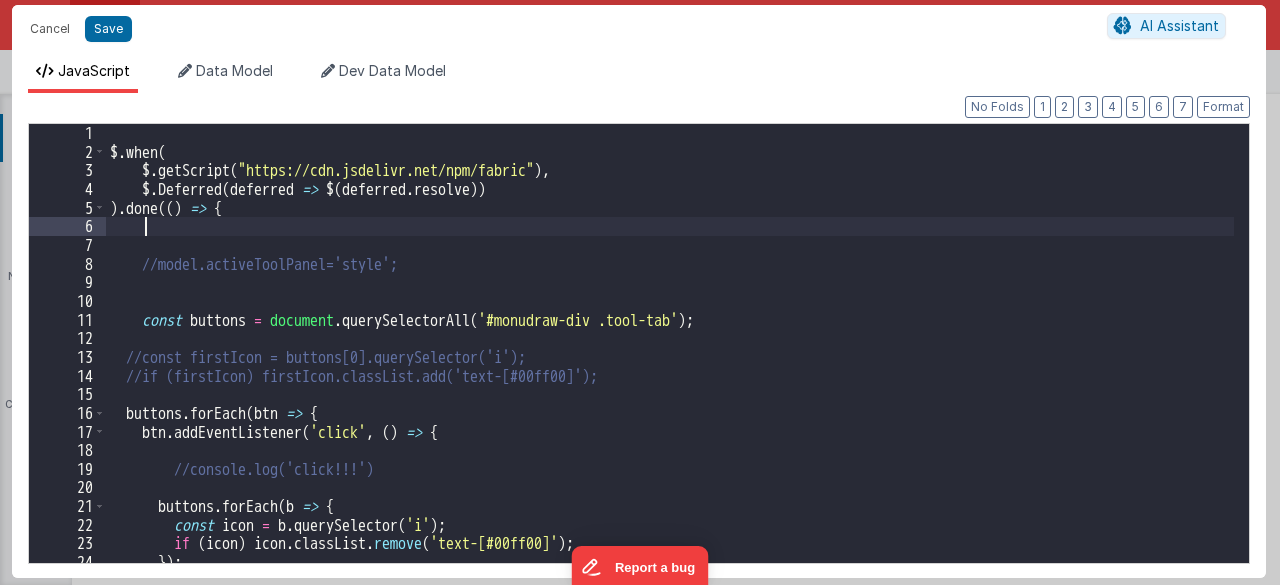 click on "$ . when (      $ . getScript ( "https://cdn.jsdelivr.net/npm/fabric" ) ,      $ . Deferred ( deferred   =>   $ ( deferred . resolve )) ) . done (( )   =>   {                //model.activeToolPanel='style';           const   buttons   =   document . querySelectorAll ( '#monudraw-div .tool-tab' ) ;    //const firstIcon = buttons[0].querySelector('i');    //if (firstIcon) firstIcon.classList.add('text-[#00ff00]');    buttons . forEach ( btn   =>   {      btn . addEventListener ( 'click' ,   ( )   =>   {                     //console.log('click!!!')         buttons . forEach ( b   =>   {           const   icon   =   b . querySelector ( 'i' ) ;           if   ( icon )   icon . classList . remove ( 'text-[#00ff00]' ) ;         }) ;" at bounding box center (670, 362) 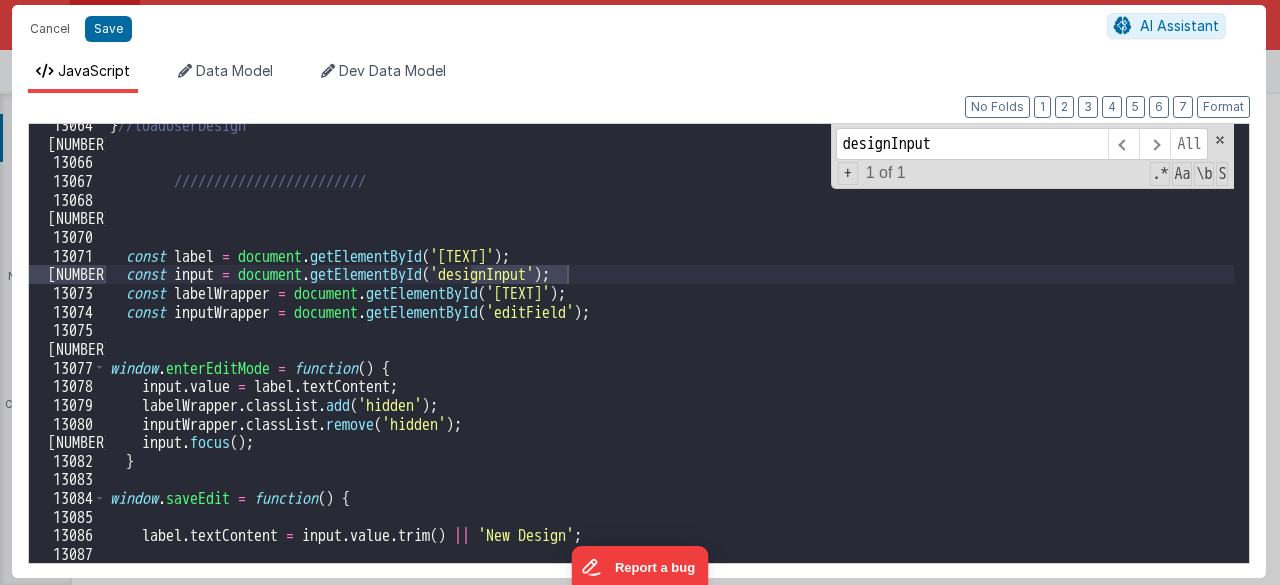 scroll, scrollTop: 27602, scrollLeft: 0, axis: vertical 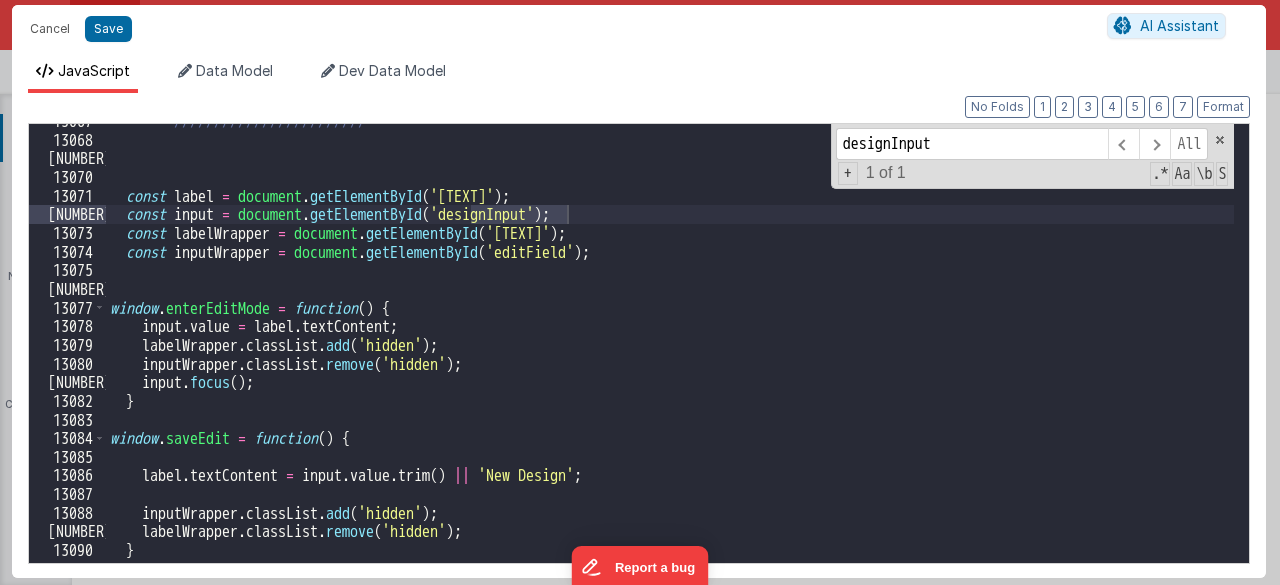type on "designInput" 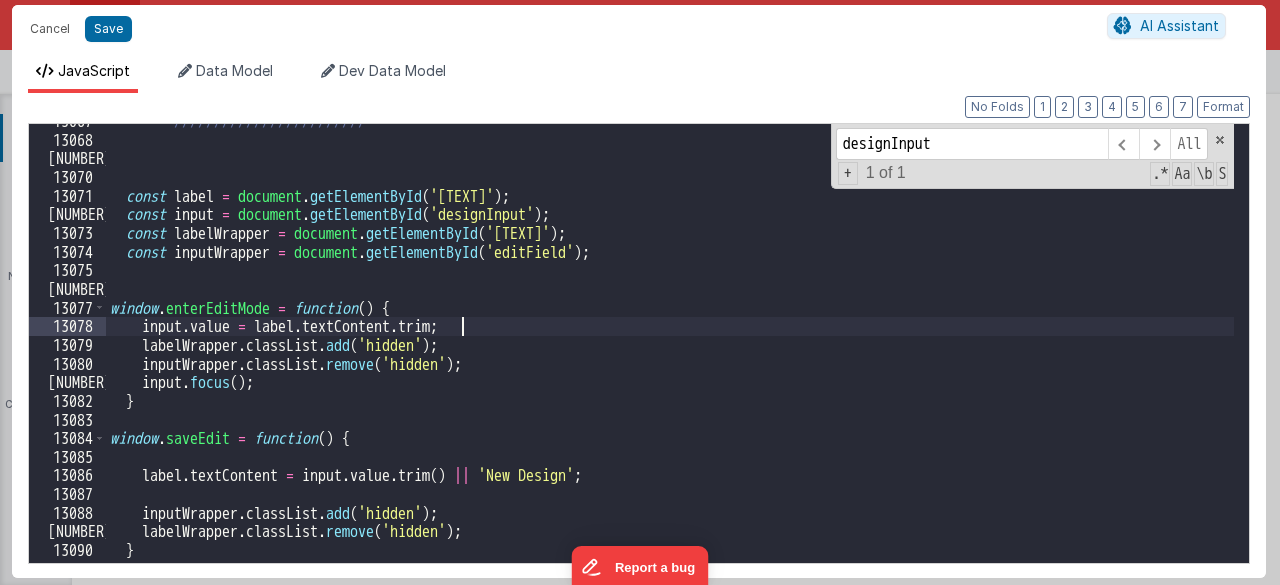 type 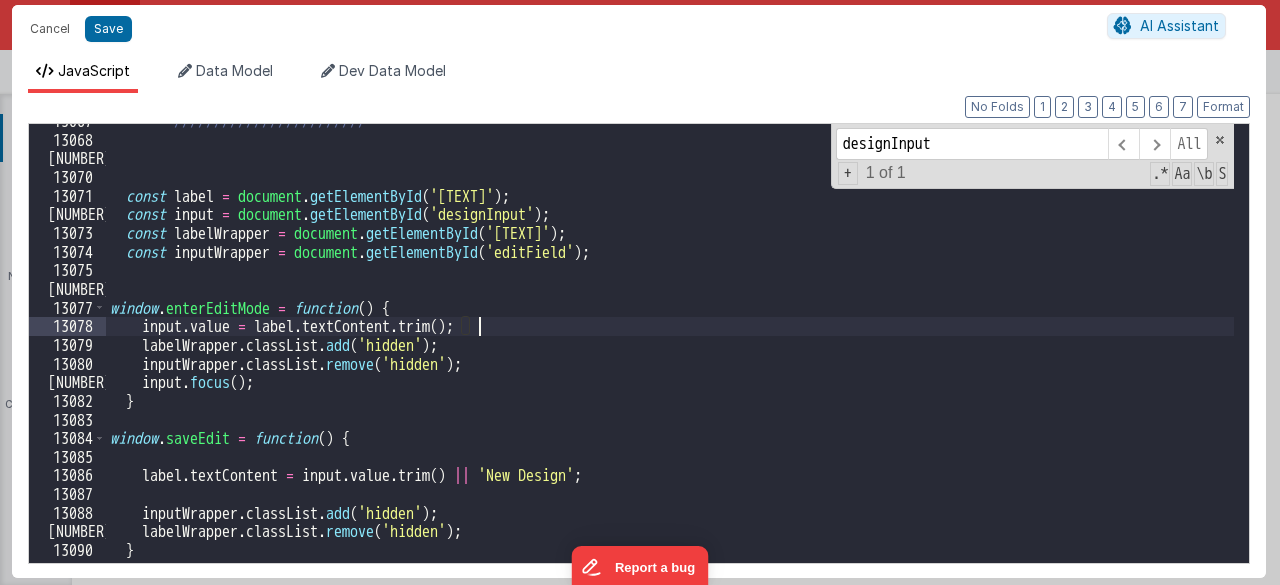 click on "window.enterEditMode = function() { input.value = label.textContent.trim(); labelWrapper.classList.add('hidden'); inputWrapper.classList.remove('hidden'); input.focus(); } window.saveEdit = function() { label.textContent = input.value.trim() || 'New Design'; inputWrapper.classList.add('hidden'); labelWrapper.classList.remove('hidden'); }" at bounding box center (670, 350) 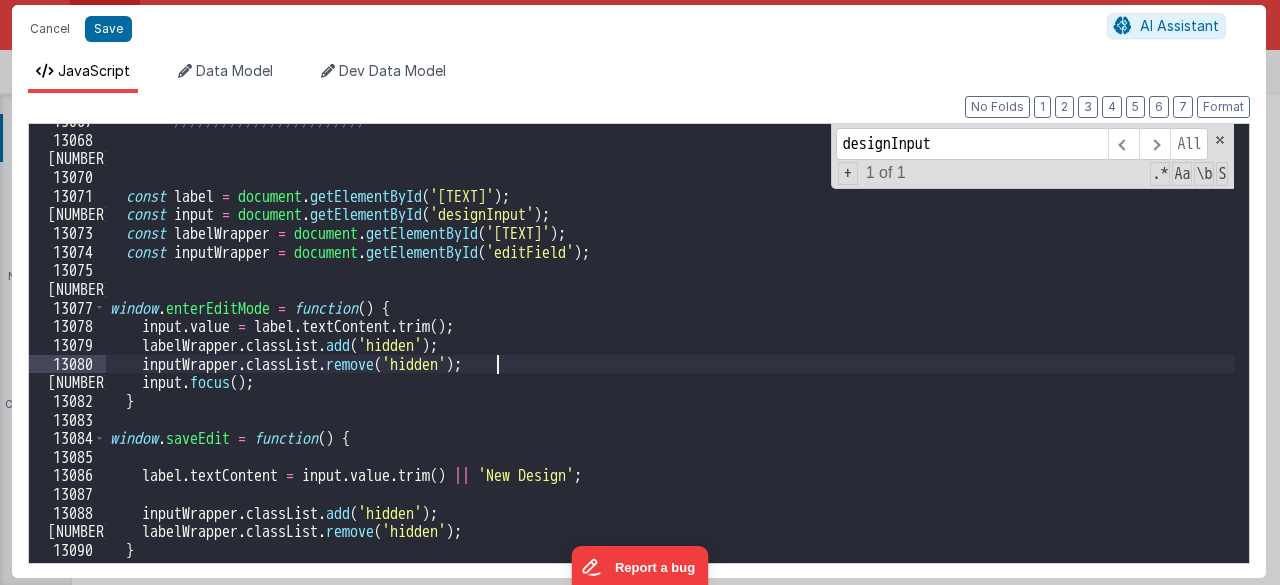 scroll, scrollTop: 27608, scrollLeft: 0, axis: vertical 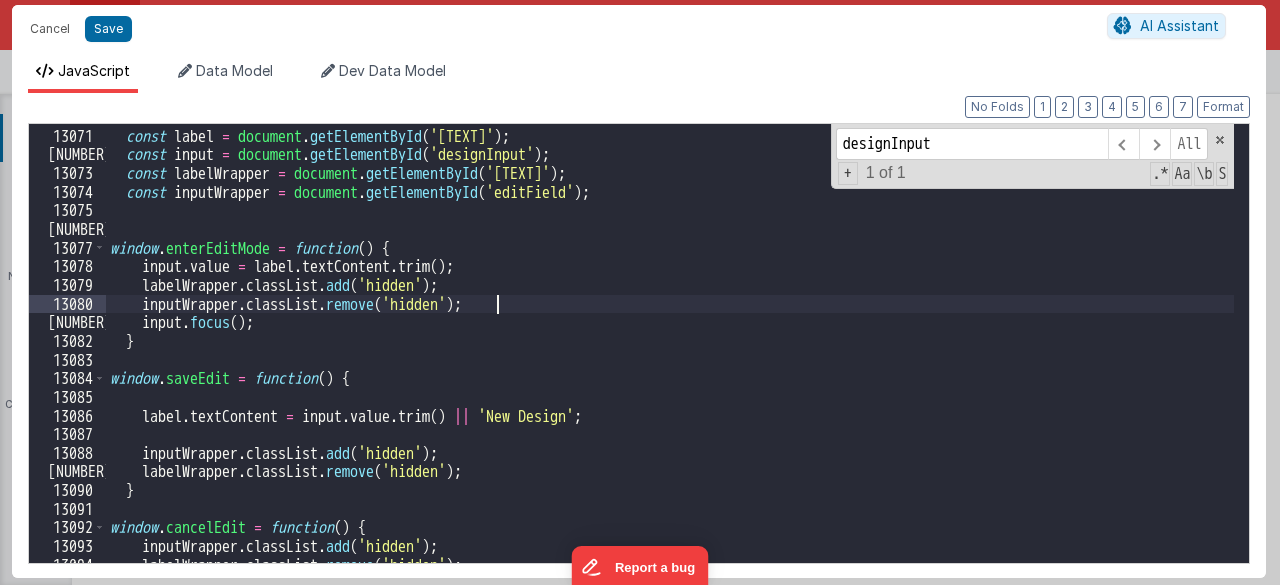 click on "const   label   =   document . getElementById ( 'designLabel' ) ;    const   input   =   document . getElementById ( 'designInput' ) ;    const   labelWrapper   =   document . getElementById ( 'editableLabel' ) ;    const   inputWrapper   =   document . getElementById ( 'editField' ) ; window . enterEditMode   =   function ( )   {      input . value   =   label . textContent . trim ( ) ;      labelWrapper . classList . add ( 'hidden' ) ;      inputWrapper . classList . remove ( 'hidden' ) ;      input . focus ( ) ;    } window . saveEdit   =   function ( )   {           label . textContent   =   input . value . trim ( )   ||   'New Design' ;      inputWrapper . classList . add ( 'hidden' ) ;      labelWrapper . classList . remove ( 'hidden' ) ;    } window . cancelEdit   =   function ( )   {      inputWrapper . classList . add ( 'hidden' ) ;      labelWrapper . classList . remove ( 'hidden' ) ;" at bounding box center [670, 346] 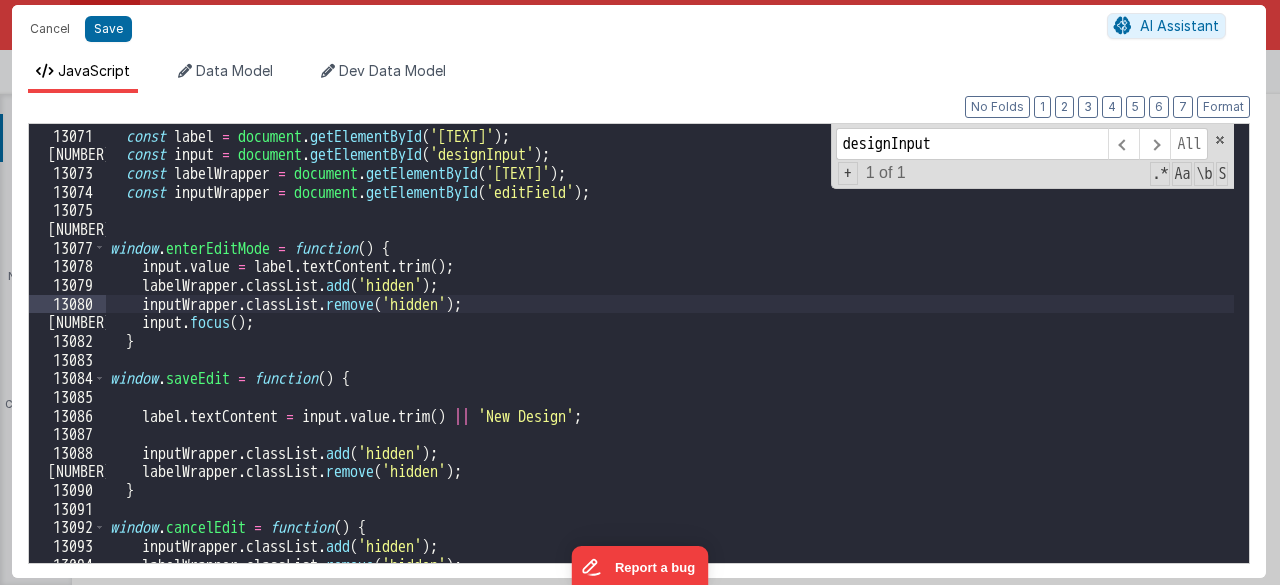 click on "const   label   =   document . getElementById ( 'designLabel' ) ;    const   input   =   document . getElementById ( 'designInput' ) ;    const   labelWrapper   =   document . getElementById ( 'editableLabel' ) ;    const   inputWrapper   =   document . getElementById ( 'editField' ) ; window . enterEditMode   =   function ( )   {      input . value   =   label . textContent . trim ( ) ;      labelWrapper . classList . add ( 'hidden' ) ;      inputWrapper . classList . remove ( 'hidden' ) ;      input . focus ( ) ;    } window . saveEdit   =   function ( )   {           label . textContent   =   input . value . trim ( )   ||   'New Design' ;      inputWrapper . classList . add ( 'hidden' ) ;      labelWrapper . classList . remove ( 'hidden' ) ;    } window . cancelEdit   =   function ( )   {      inputWrapper . classList . add ( 'hidden' ) ;      labelWrapper . classList . remove ( 'hidden' ) ;" at bounding box center [670, 346] 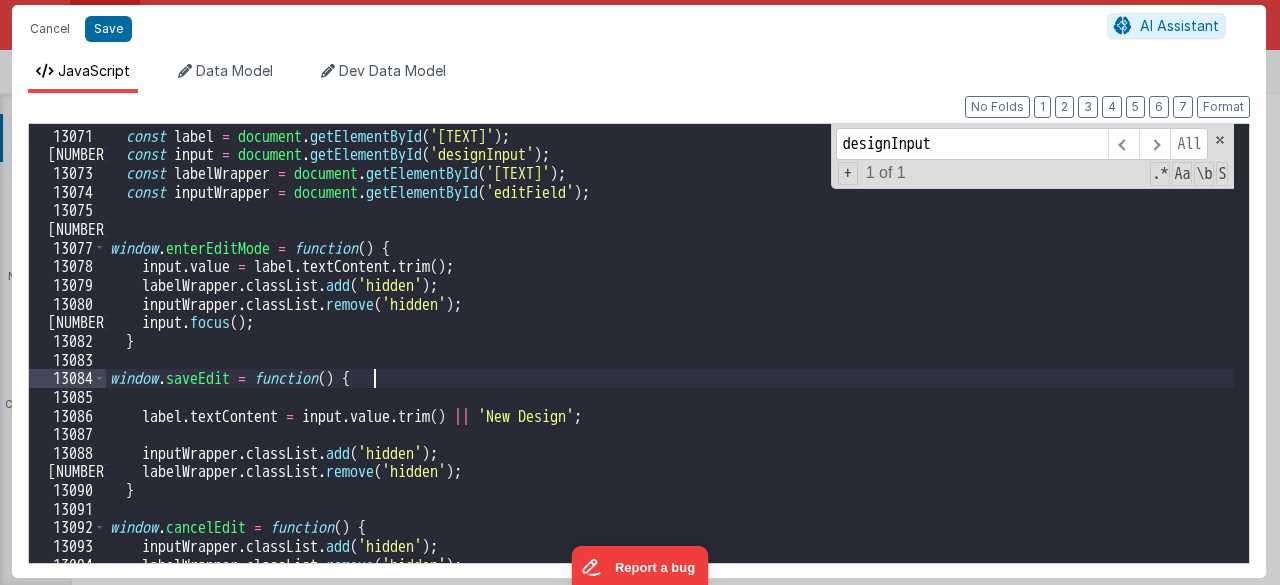 click on "const   label   =   document . getElementById ( 'designLabel' ) ;    const   input   =   document . getElementById ( 'designInput' ) ;    const   labelWrapper   =   document . getElementById ( 'editableLabel' ) ;    const   inputWrapper   =   document . getElementById ( 'editField' ) ; window . enterEditMode   =   function ( )   {      input . value   =   label . textContent . trim ( ) ;      labelWrapper . classList . add ( 'hidden' ) ;      inputWrapper . classList . remove ( 'hidden' ) ;      input . focus ( ) ;    } window . saveEdit   =   function ( )   {           label . textContent   =   input . value . trim ( )   ||   'New Design' ;      inputWrapper . classList . add ( 'hidden' ) ;      labelWrapper . classList . remove ( 'hidden' ) ;    } window . cancelEdit   =   function ( )   {      inputWrapper . classList . add ( 'hidden' ) ;      labelWrapper . classList . remove ( 'hidden' ) ;" at bounding box center (670, 346) 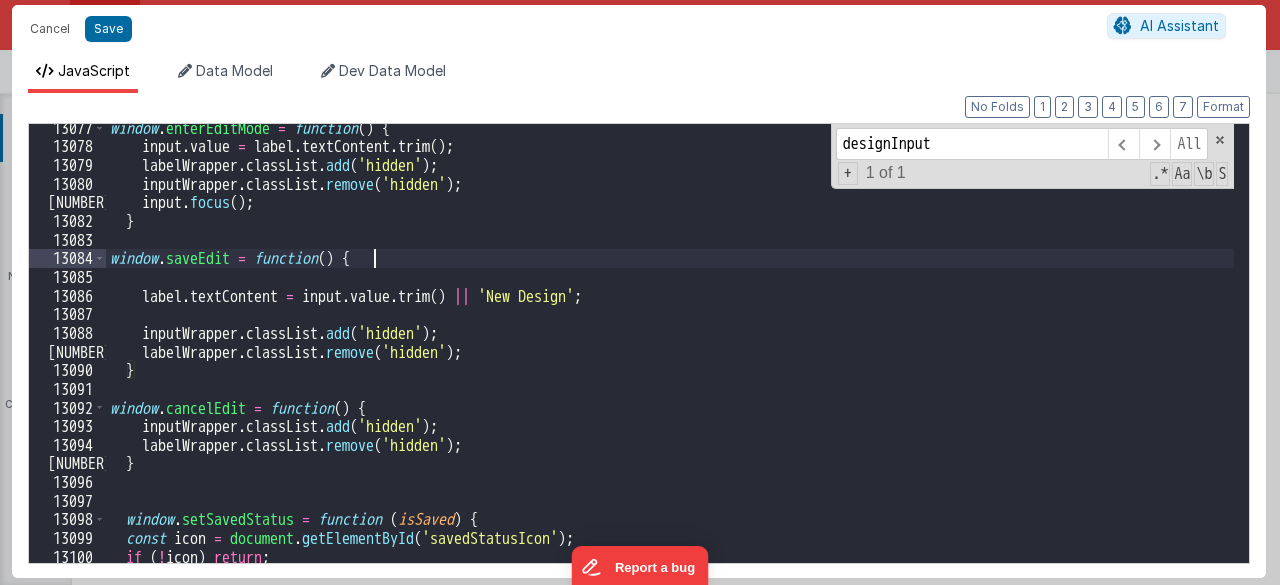 scroll, scrollTop: 27622, scrollLeft: 0, axis: vertical 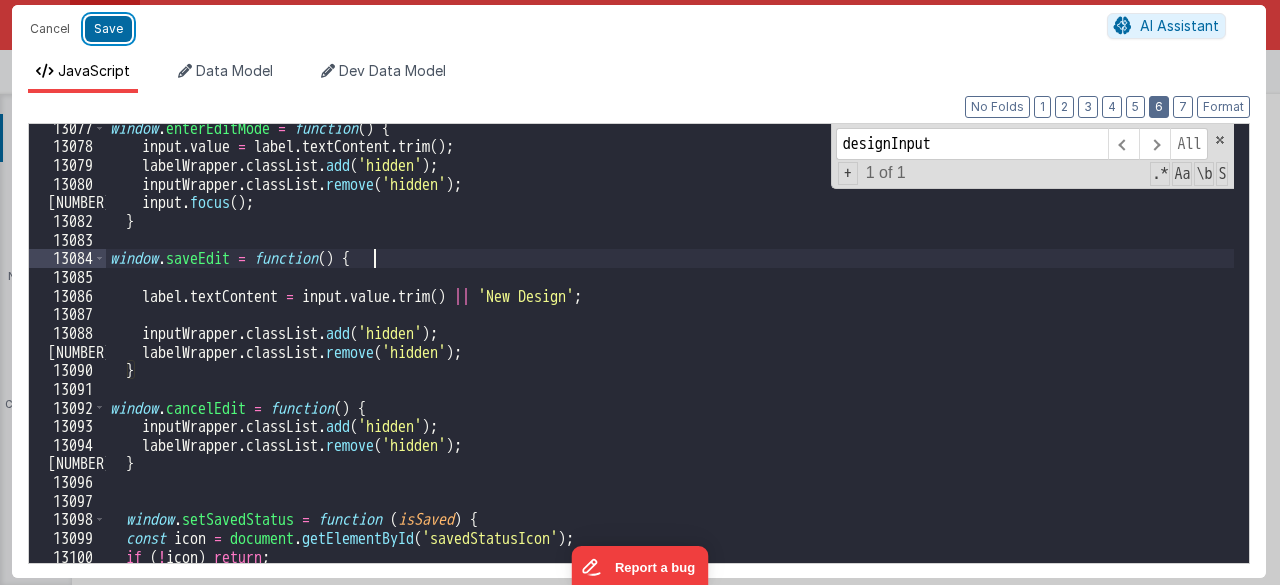 click on "Save" at bounding box center (108, 29) 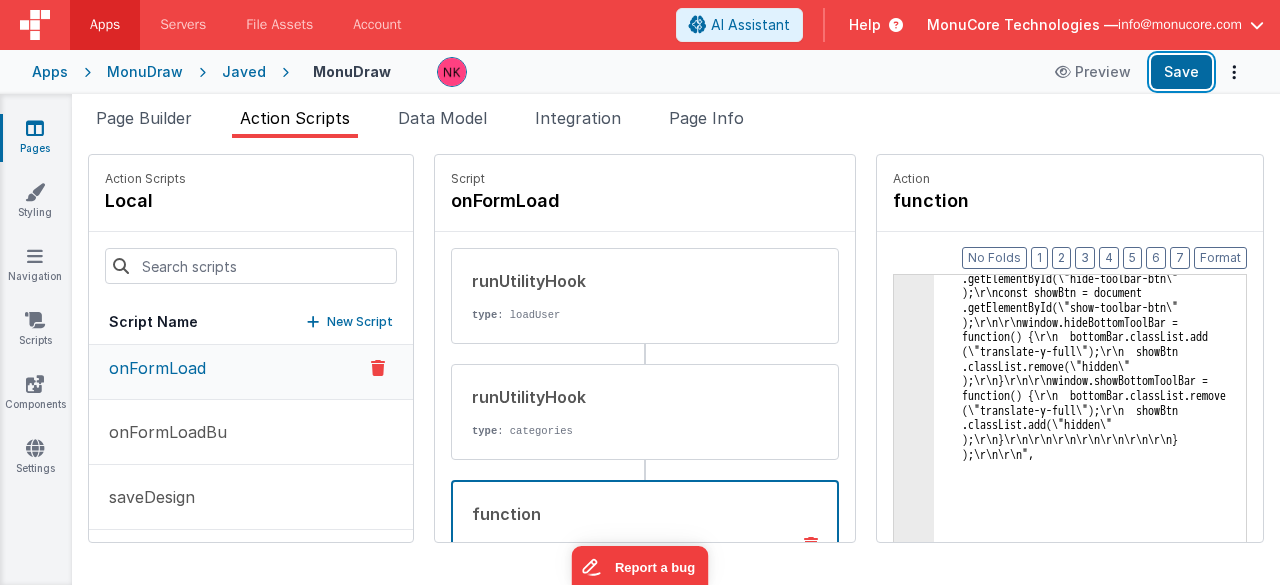 click on "Save" at bounding box center [1181, 72] 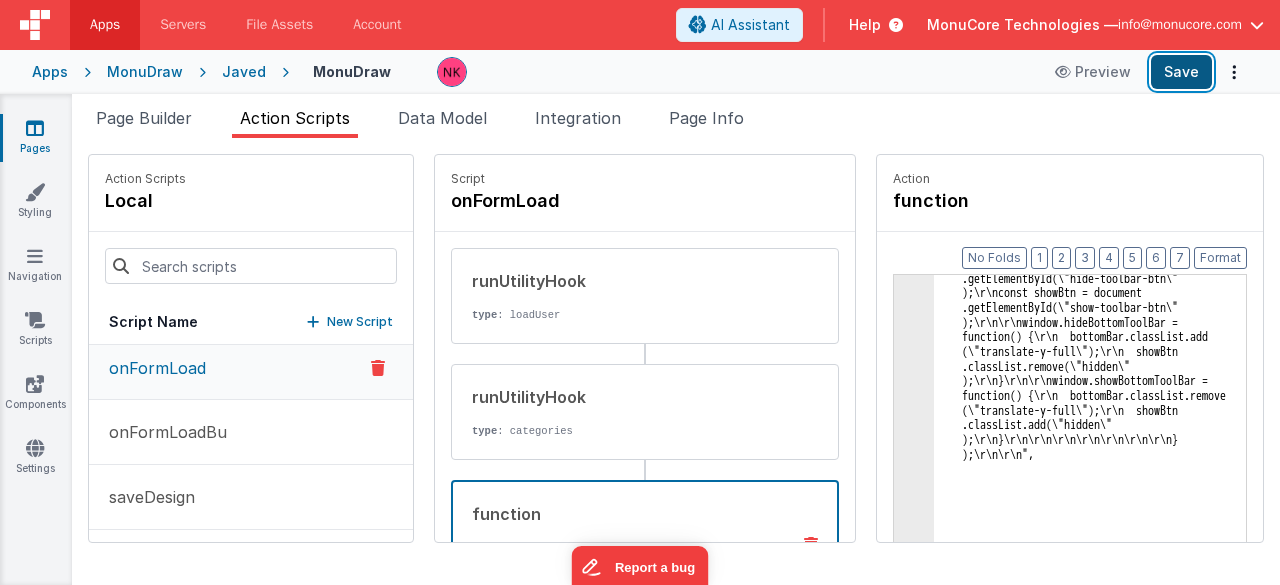 click on "Save" at bounding box center (1181, 72) 